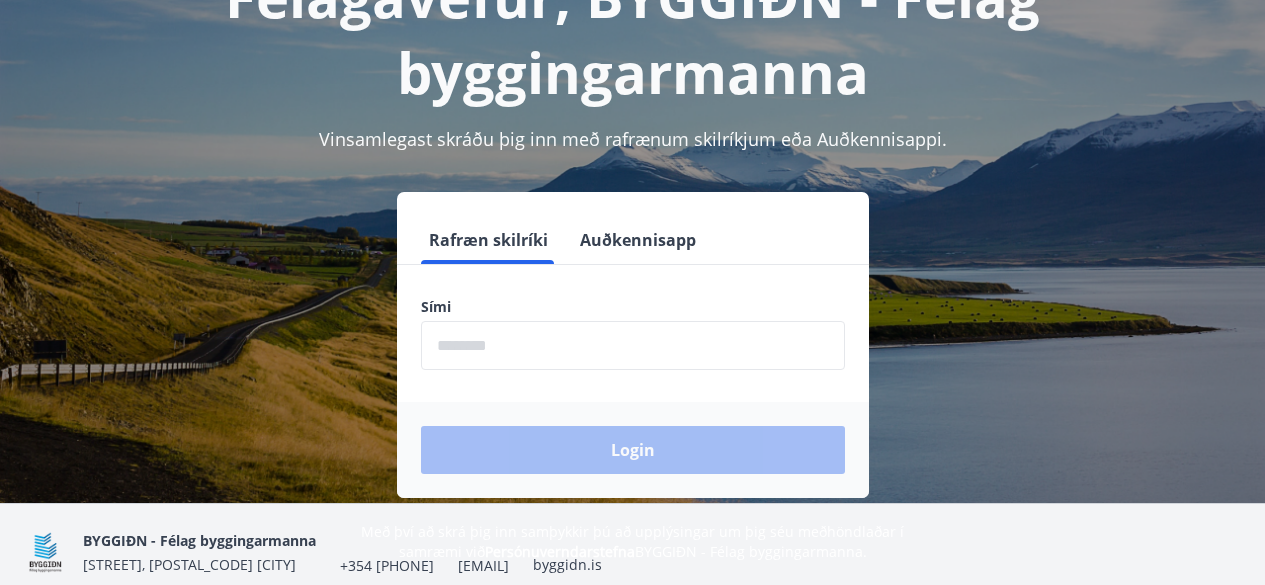 scroll, scrollTop: 200, scrollLeft: 0, axis: vertical 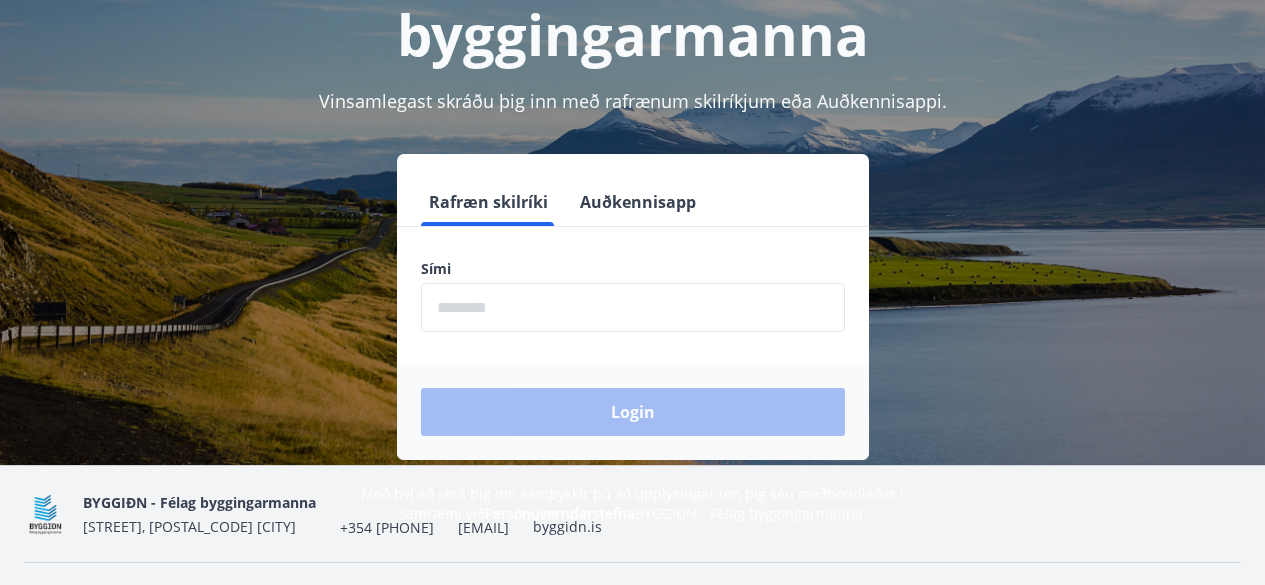 click at bounding box center [633, 307] 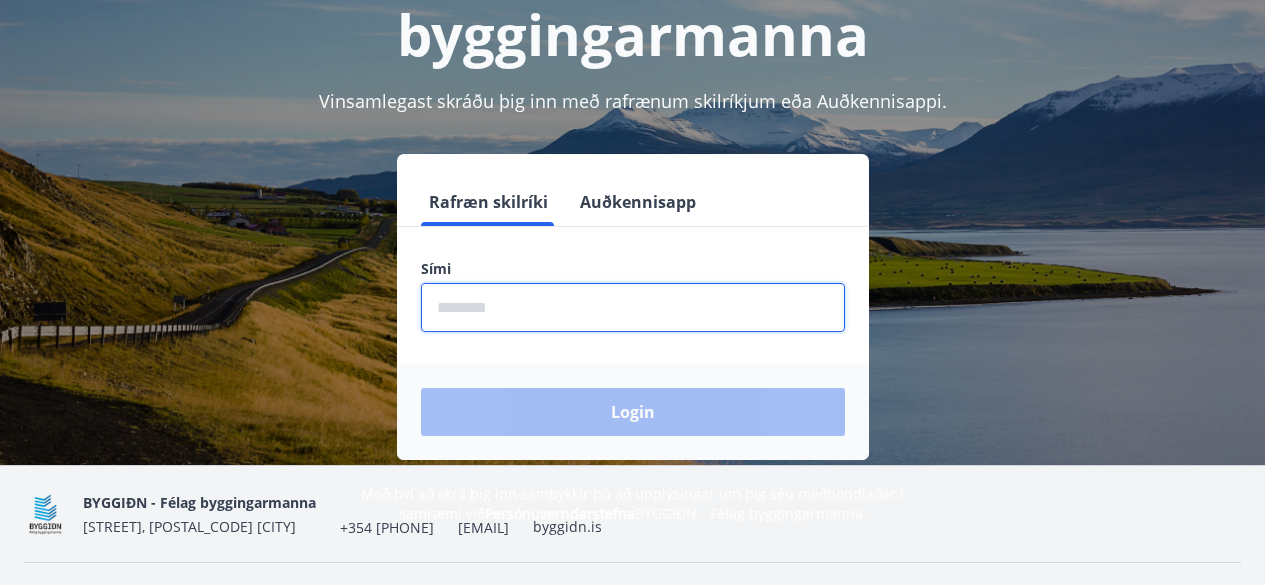 type on "********" 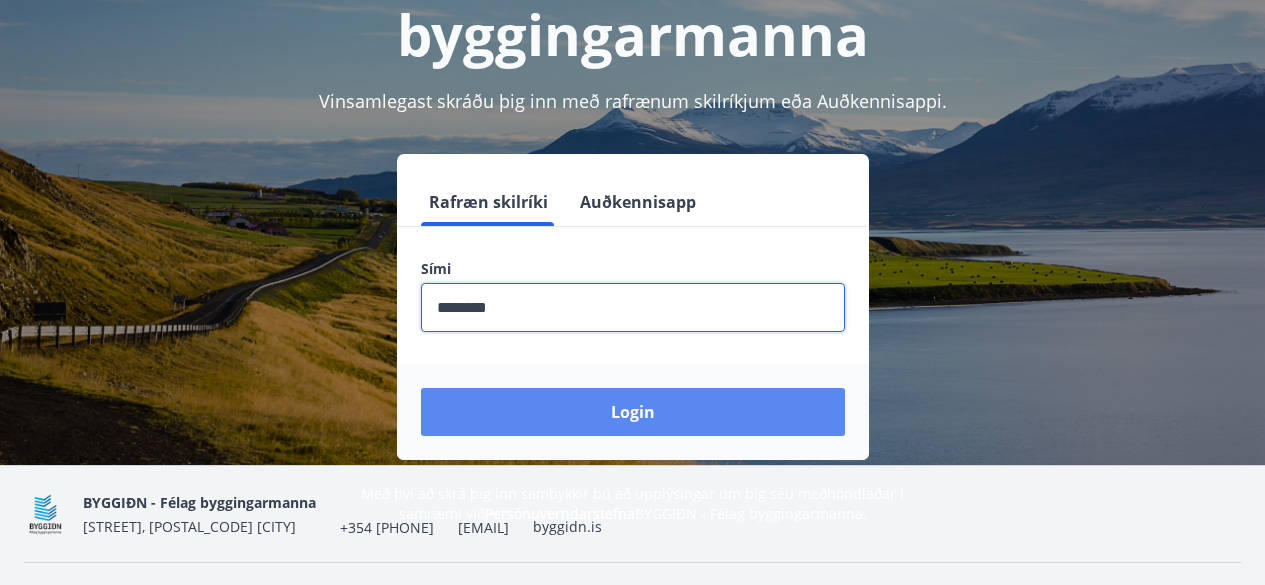 click on "Login" at bounding box center (633, 412) 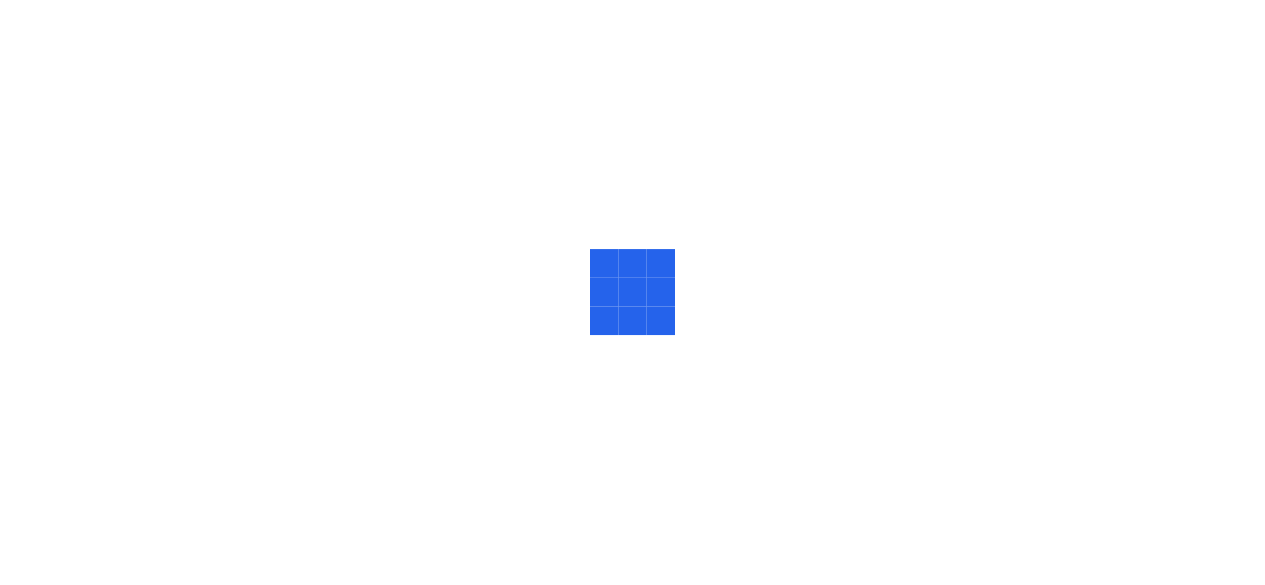 scroll, scrollTop: 0, scrollLeft: 0, axis: both 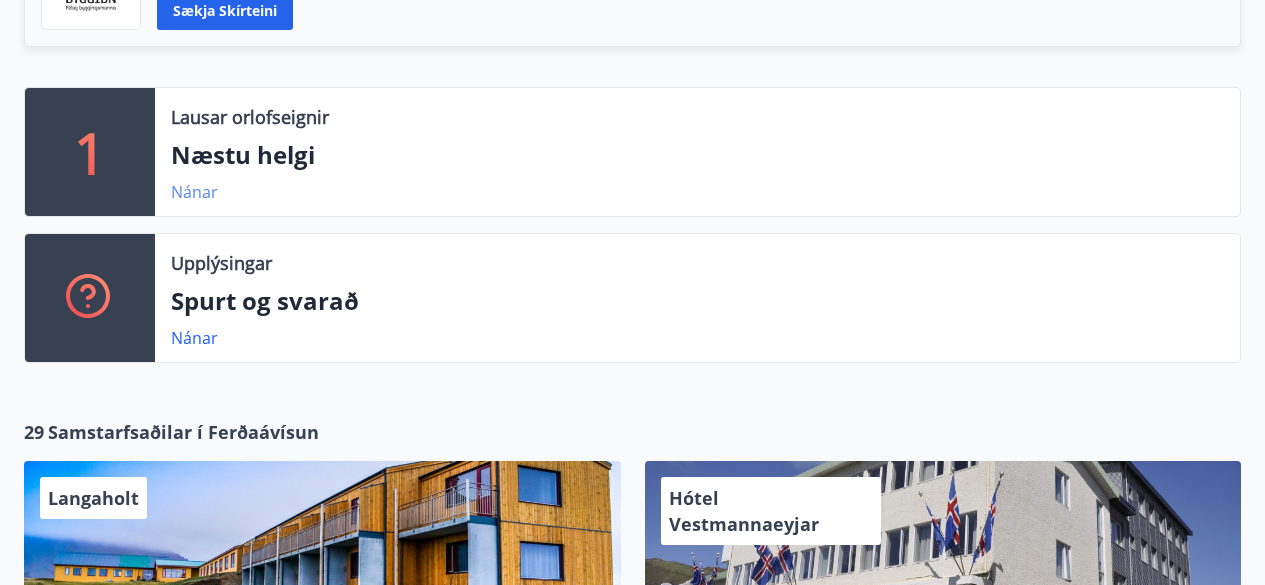 click on "Nánar" at bounding box center [194, 192] 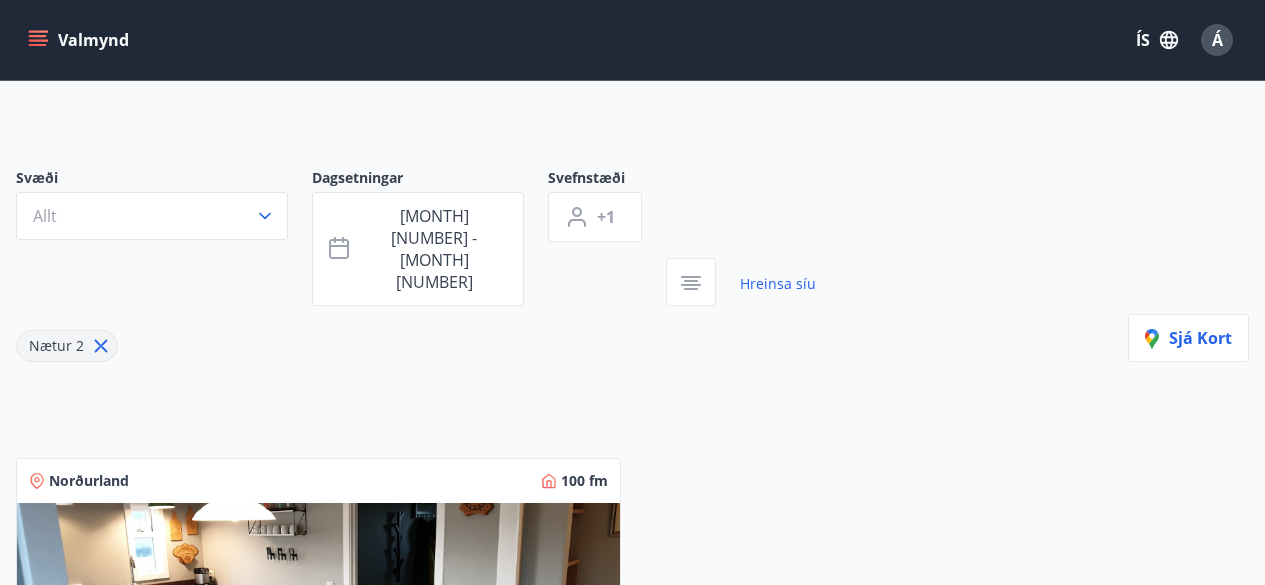 scroll, scrollTop: 0, scrollLeft: 0, axis: both 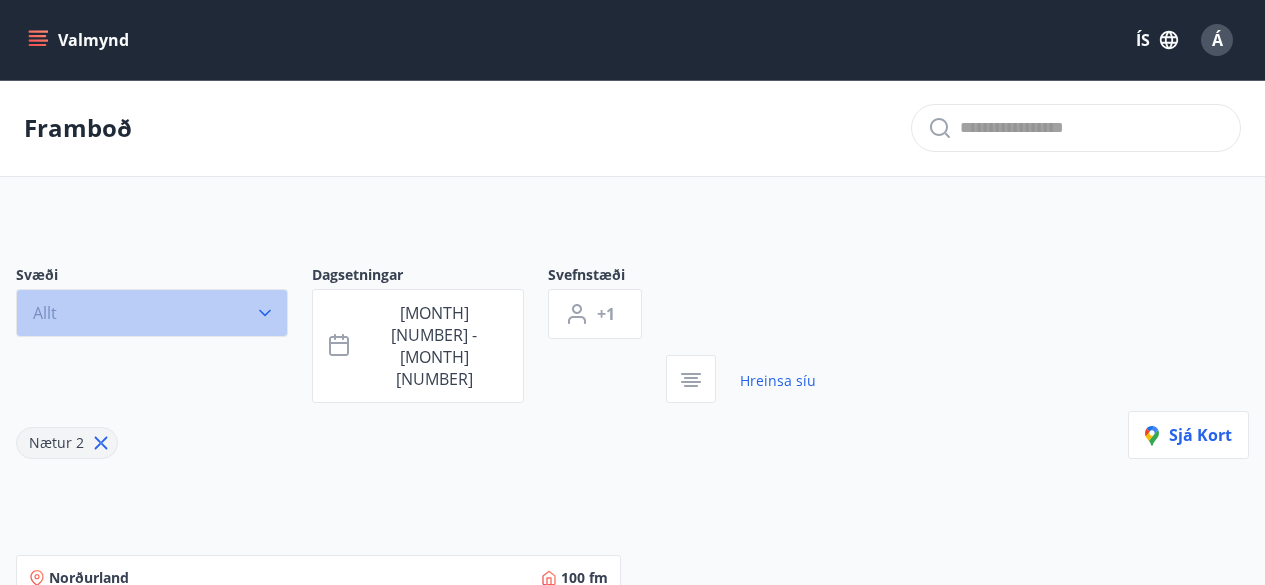 click on "Allt" at bounding box center [152, 313] 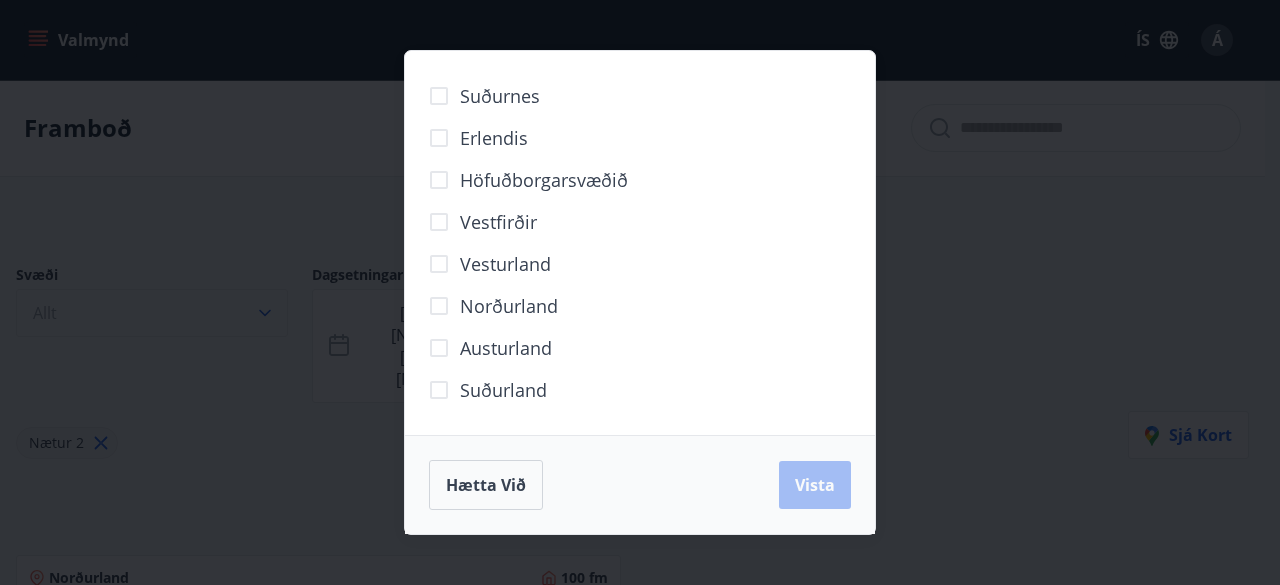 click on "Suðurnes Erlendis Höfuðborgarsvæðið Vestfirðir Vesturland Norðurland Austurland Suðurland Hætta við Vista" at bounding box center (640, 292) 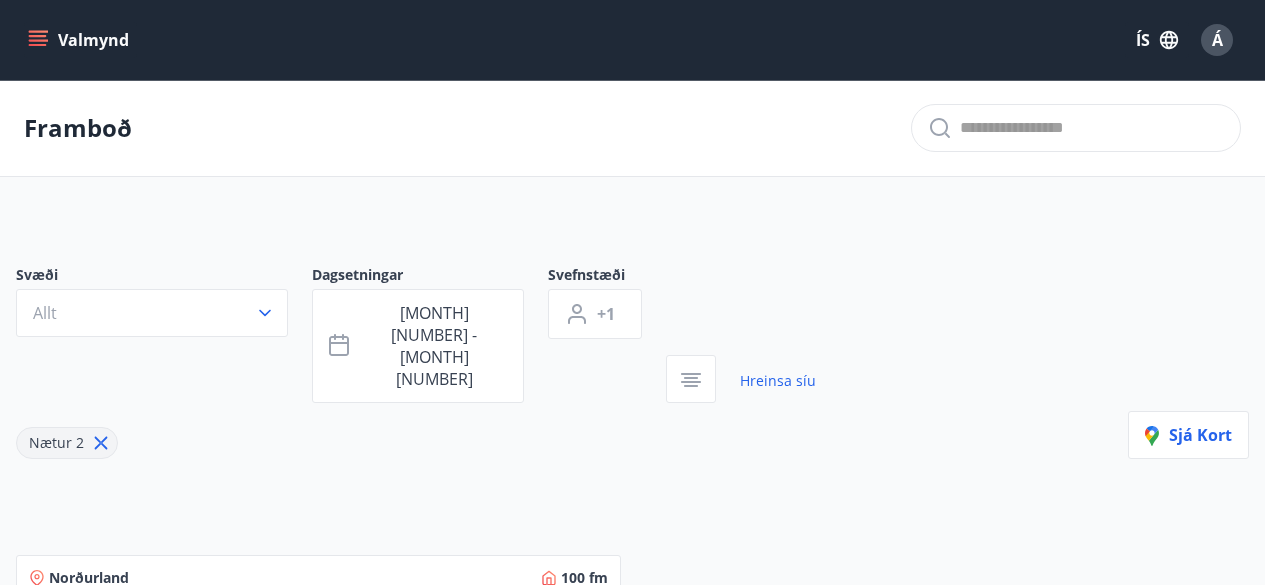 click on "Valmynd" at bounding box center (80, 40) 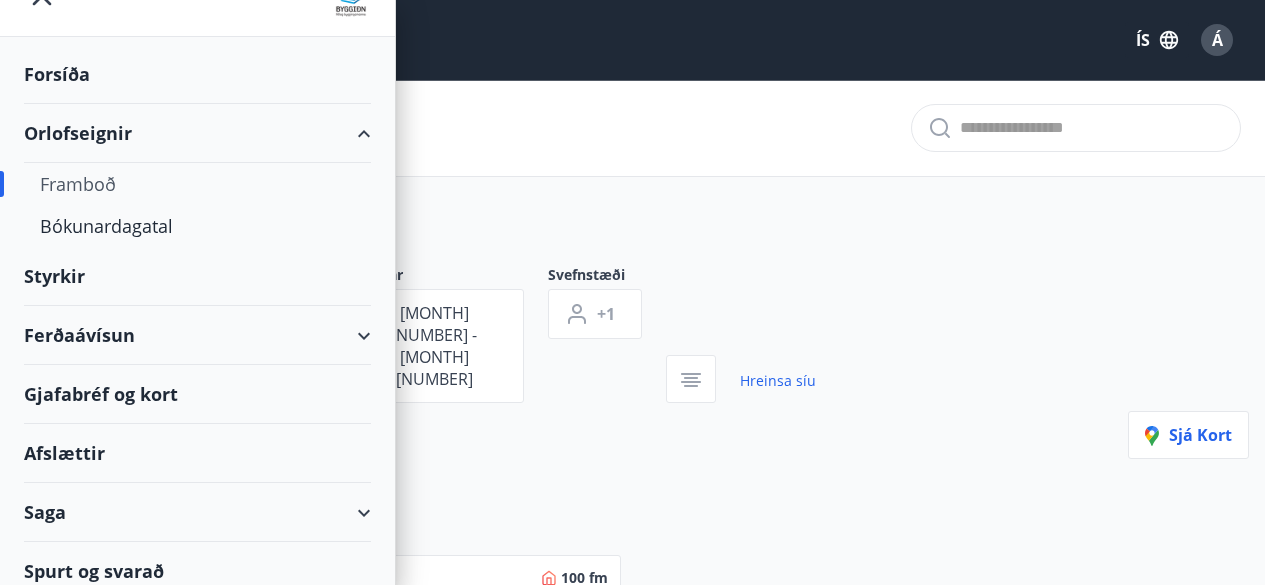 scroll, scrollTop: 59, scrollLeft: 0, axis: vertical 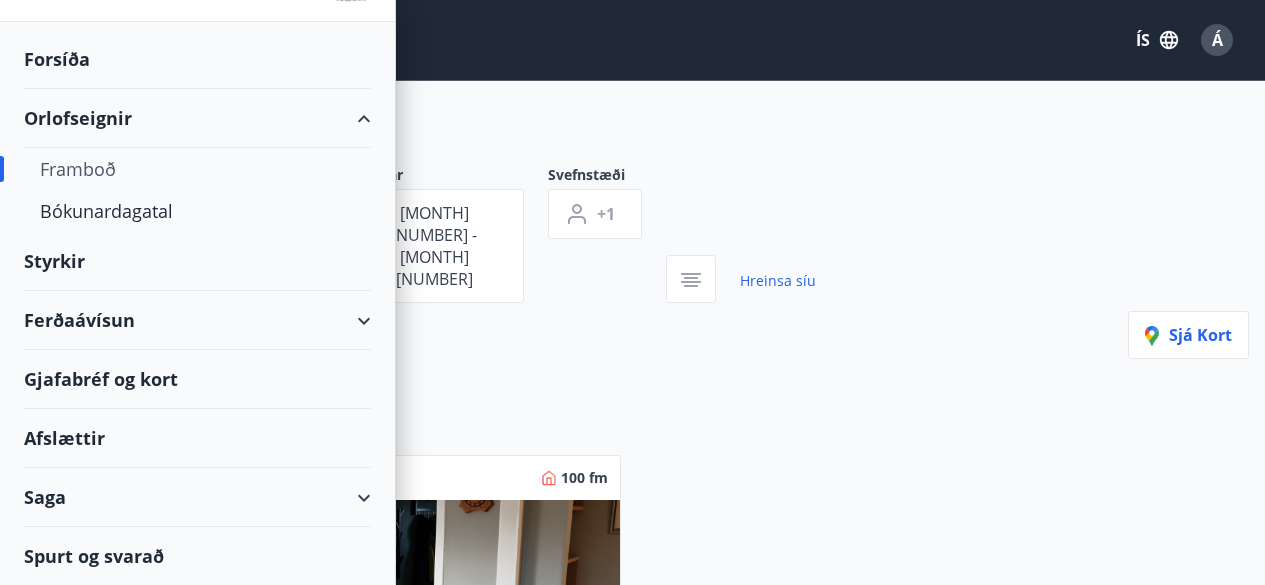 click on "Orlofseignir" at bounding box center [197, 118] 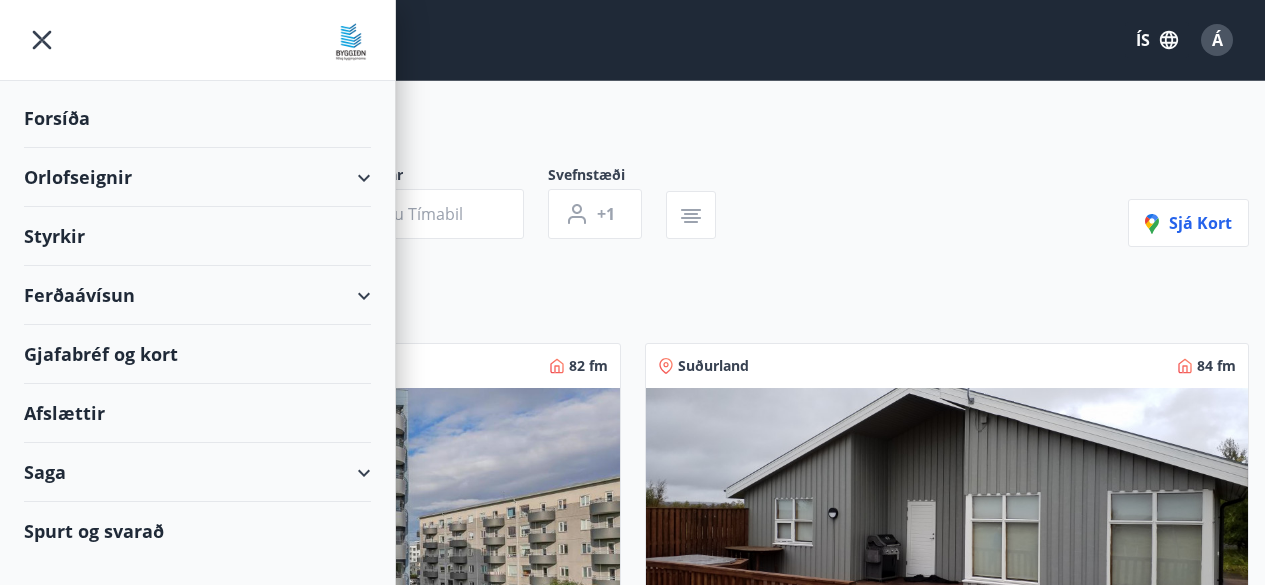 scroll, scrollTop: 0, scrollLeft: 0, axis: both 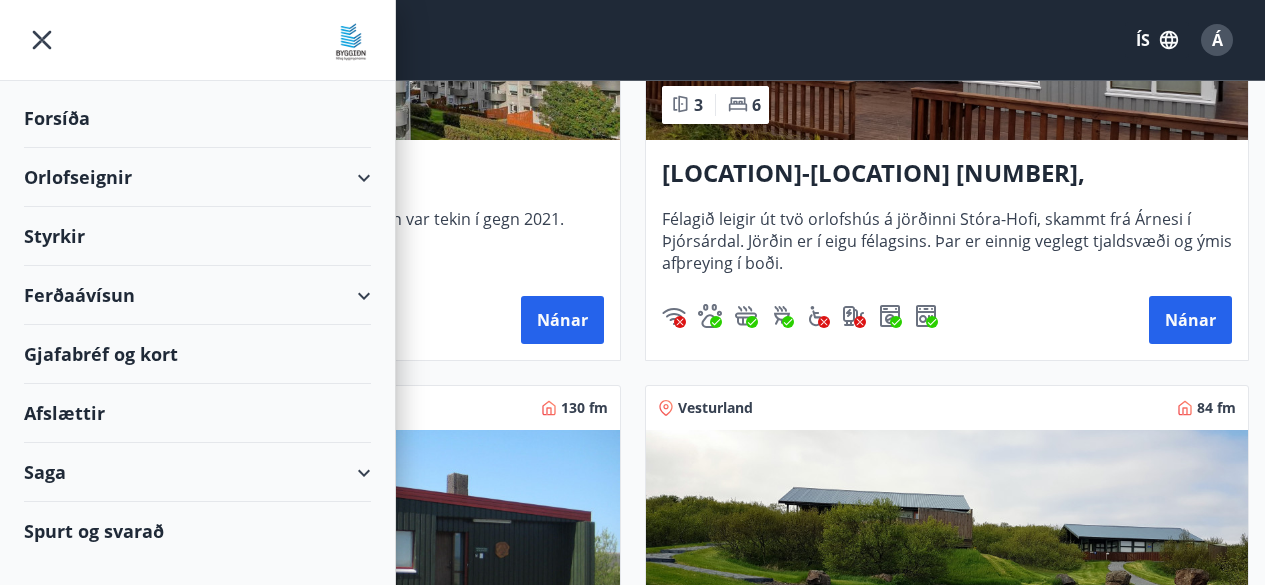 click on "Gjafabréf og kort" at bounding box center [197, 354] 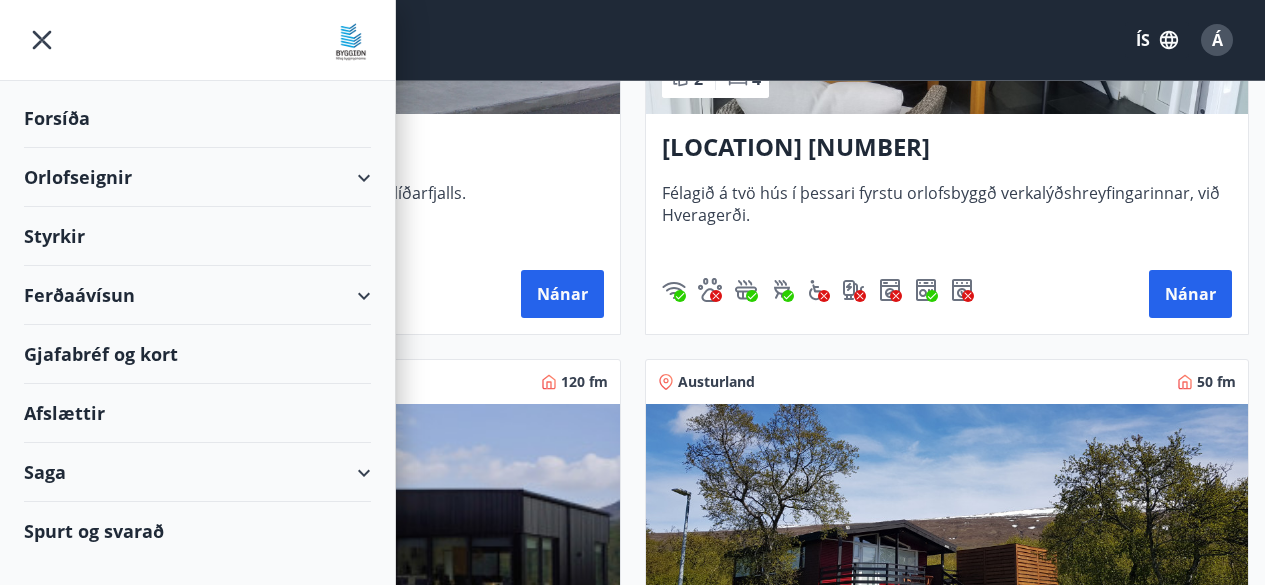 scroll, scrollTop: 2400, scrollLeft: 0, axis: vertical 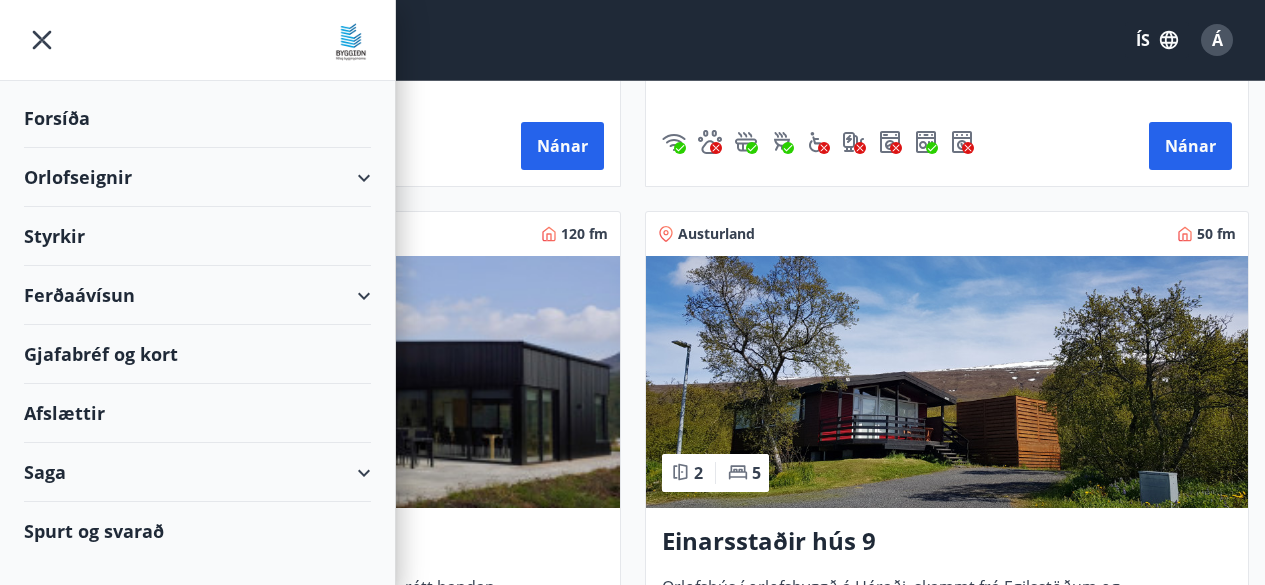 click 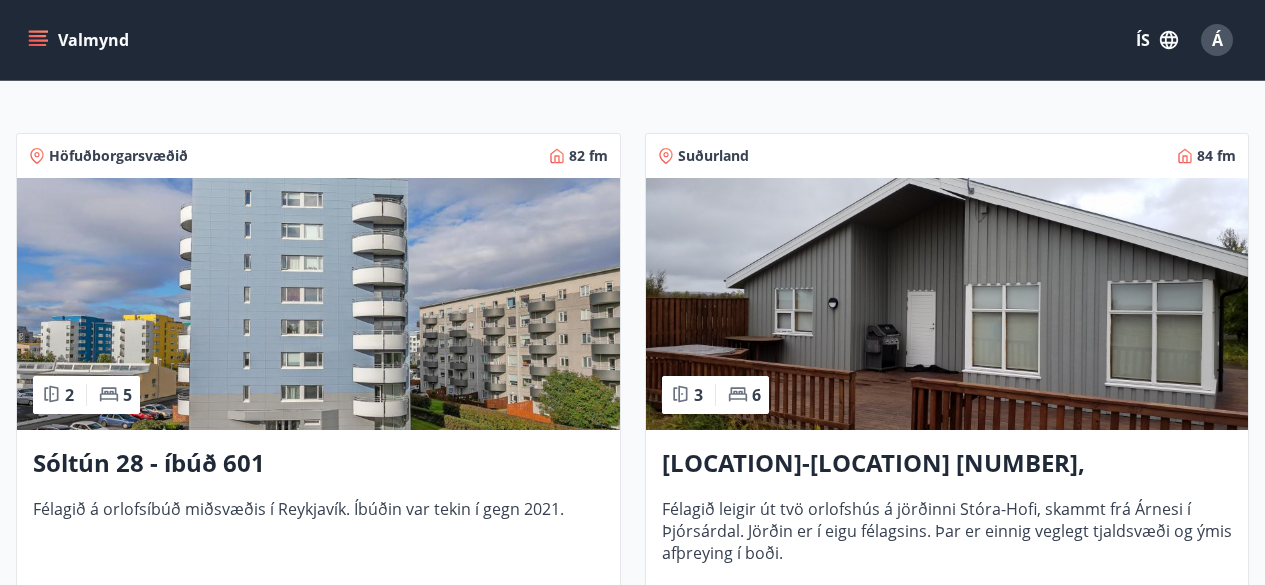 scroll, scrollTop: 300, scrollLeft: 0, axis: vertical 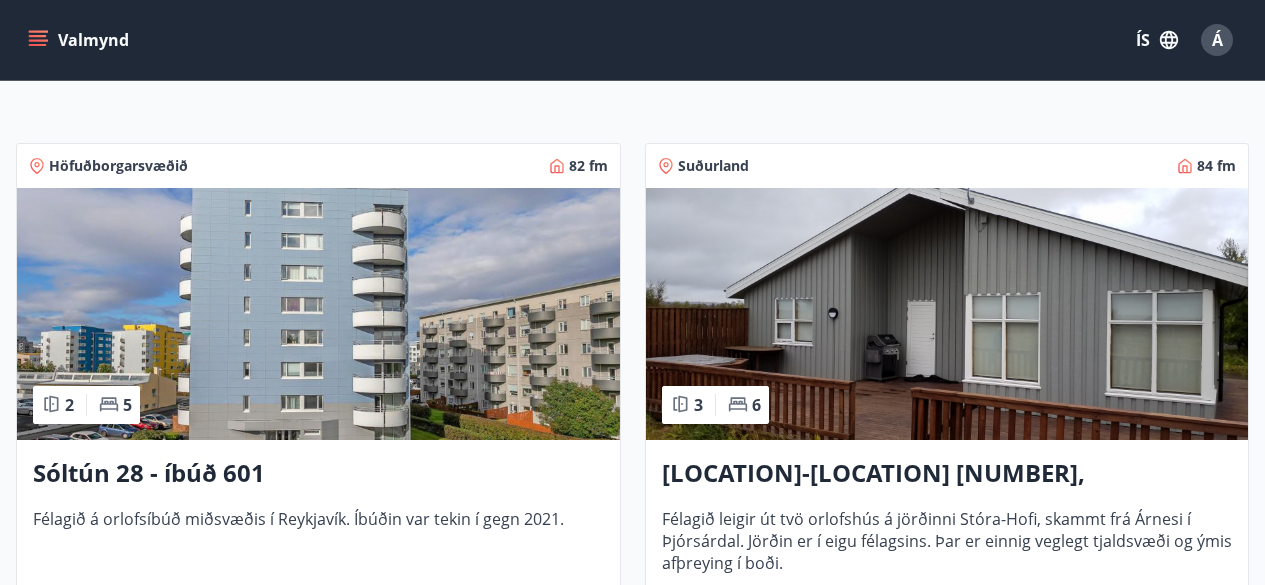 click at bounding box center (947, 314) 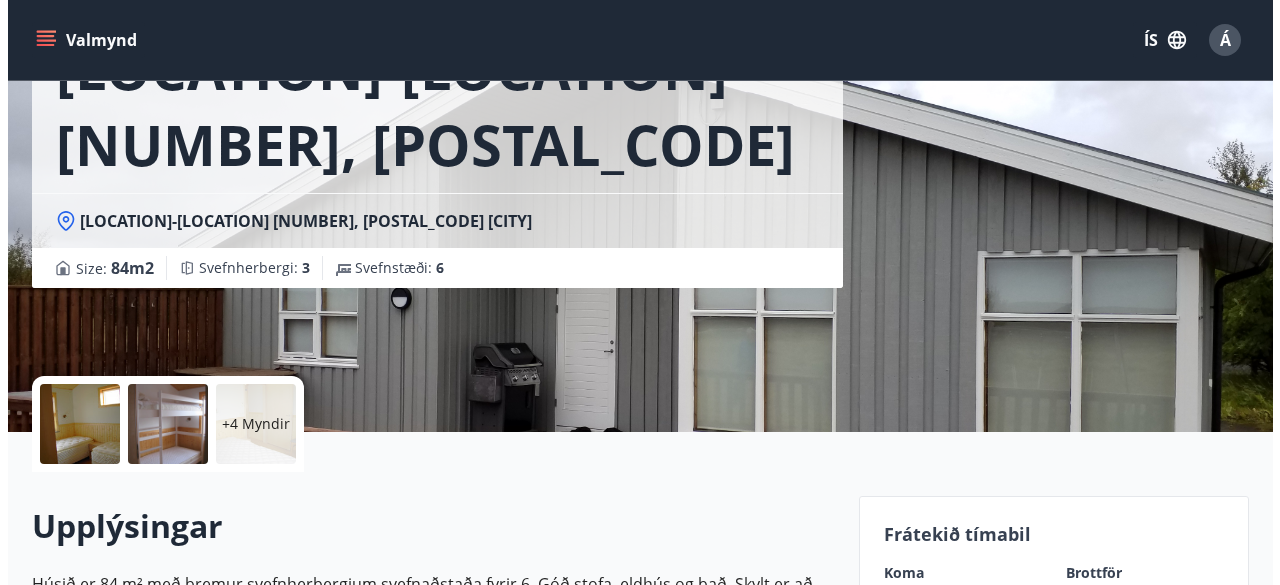 scroll, scrollTop: 300, scrollLeft: 0, axis: vertical 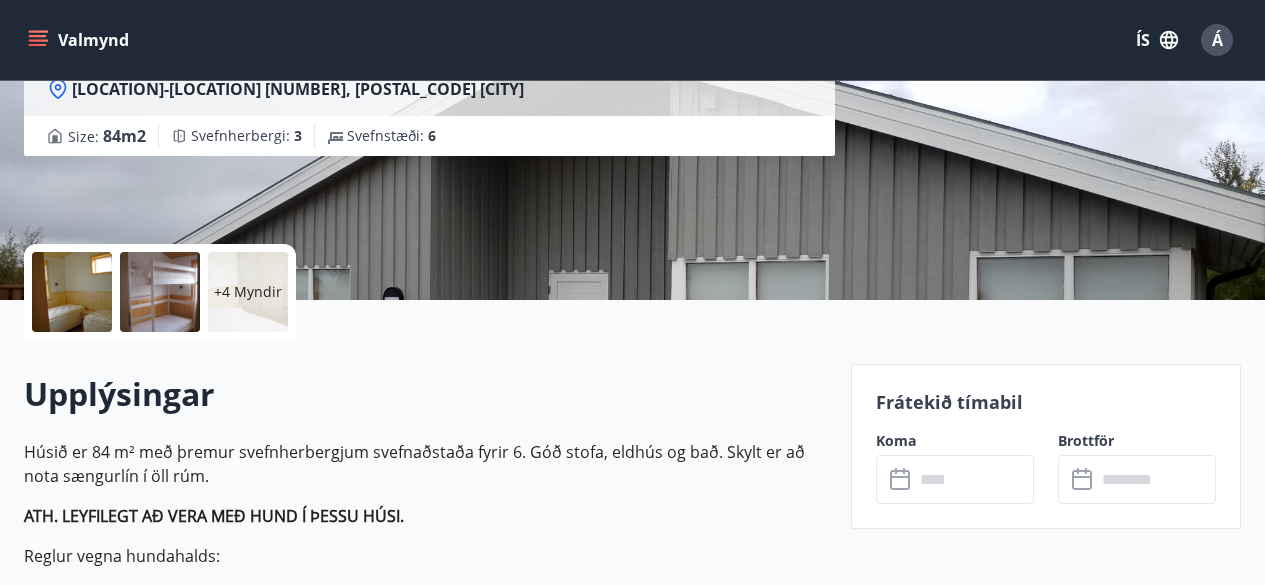 click on "+4 Myndir" at bounding box center [248, 292] 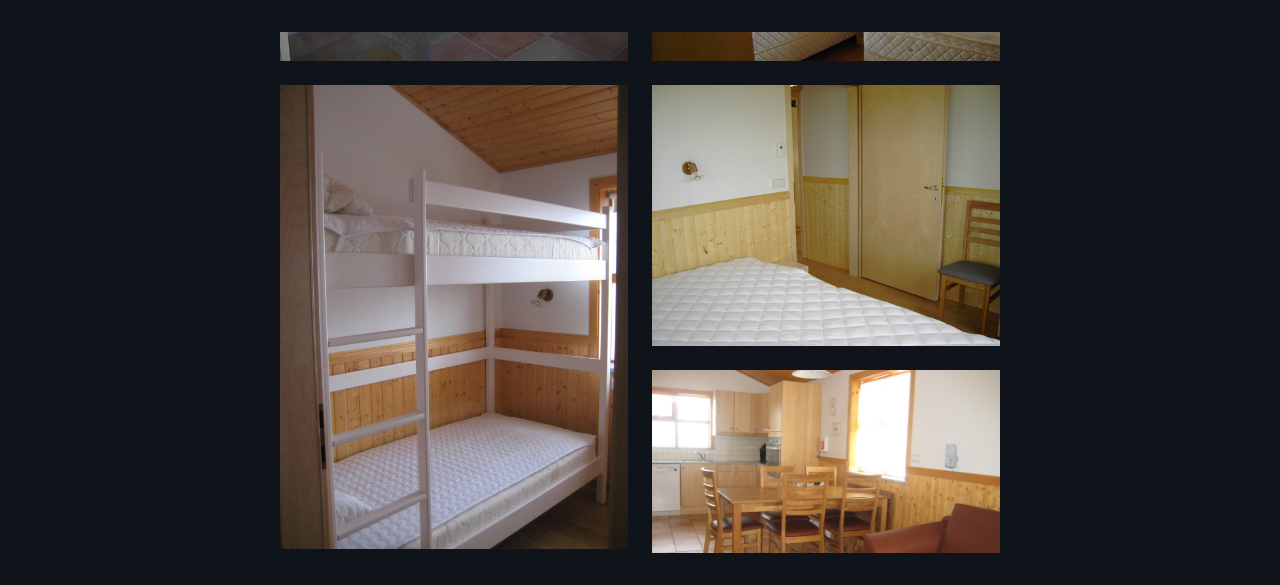 scroll, scrollTop: 772, scrollLeft: 0, axis: vertical 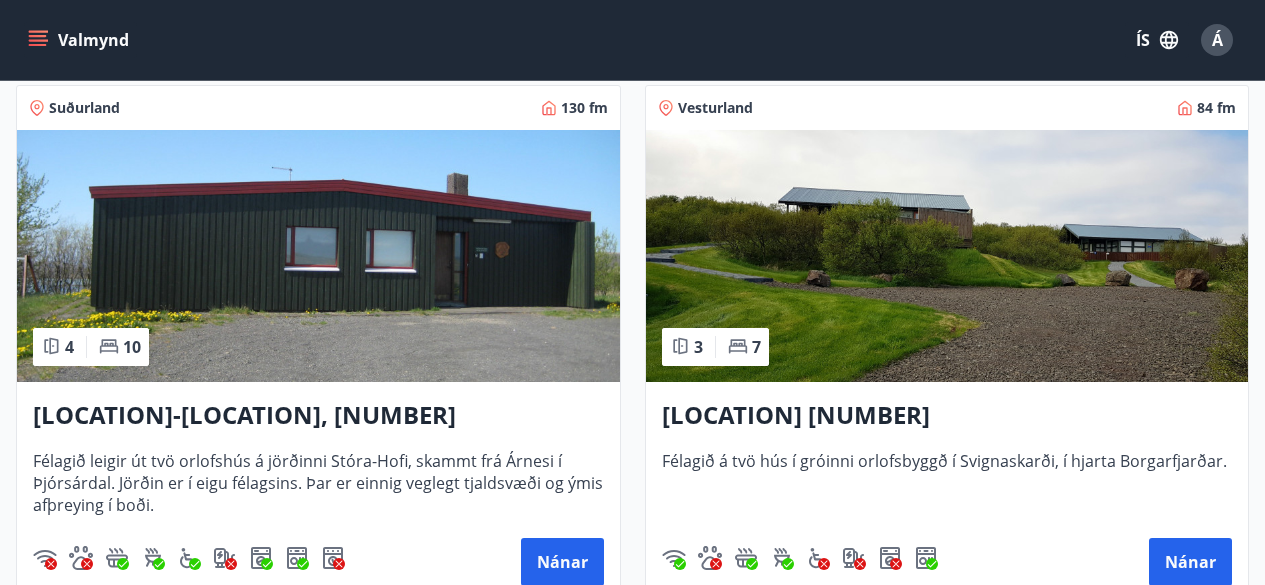 click at bounding box center [318, 256] 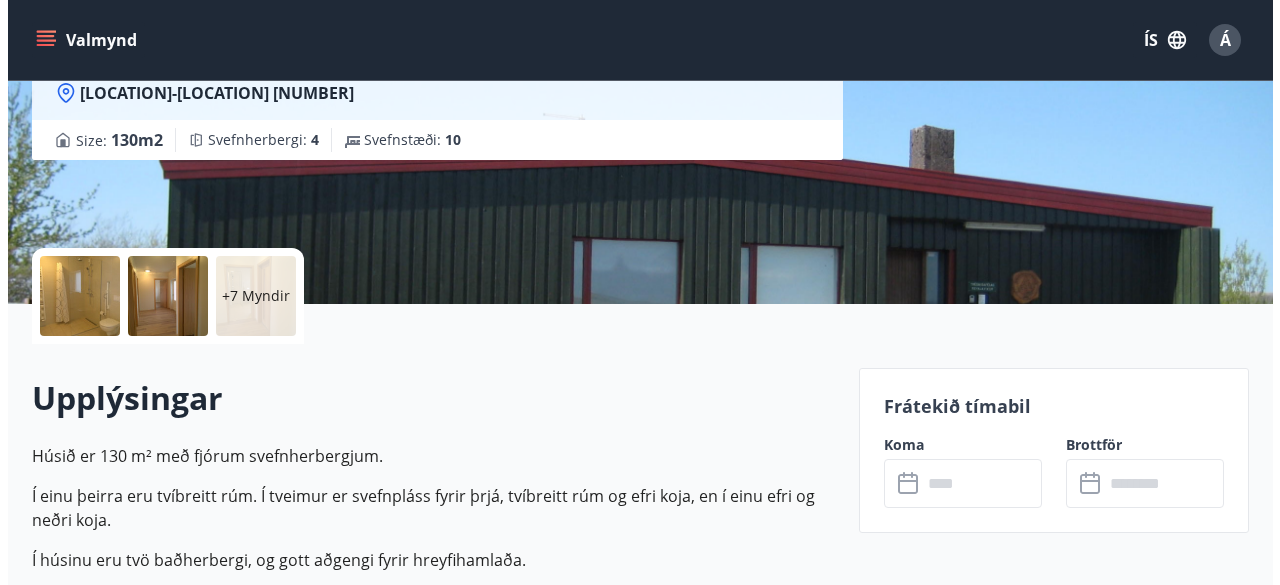 scroll, scrollTop: 300, scrollLeft: 0, axis: vertical 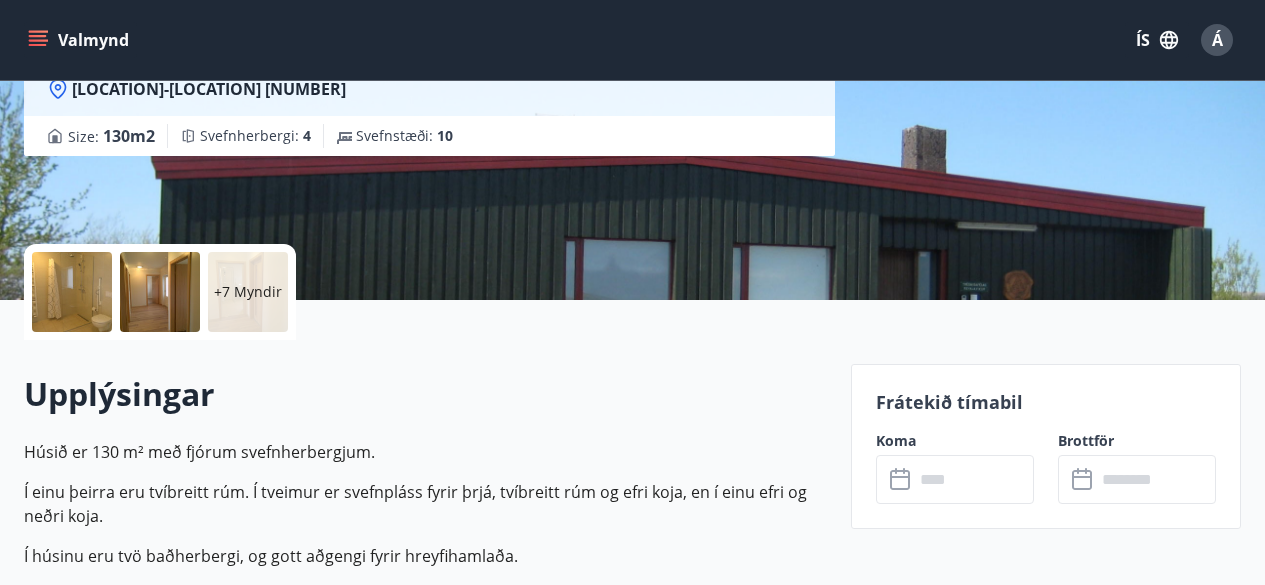click on "+7 Myndir" at bounding box center [248, 292] 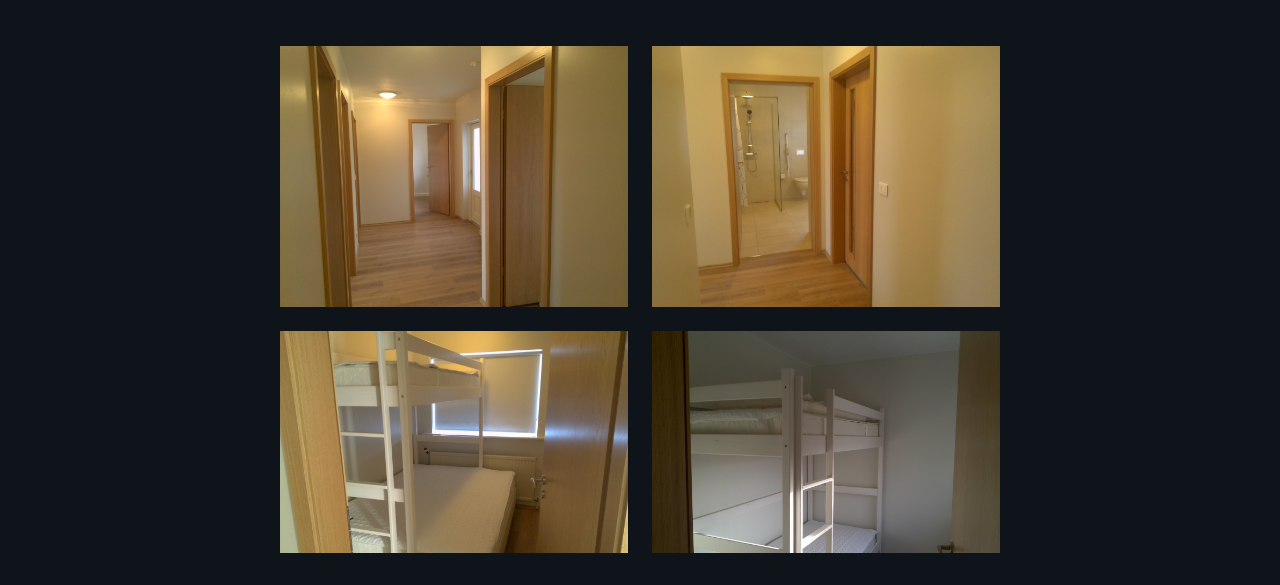 scroll, scrollTop: 236, scrollLeft: 0, axis: vertical 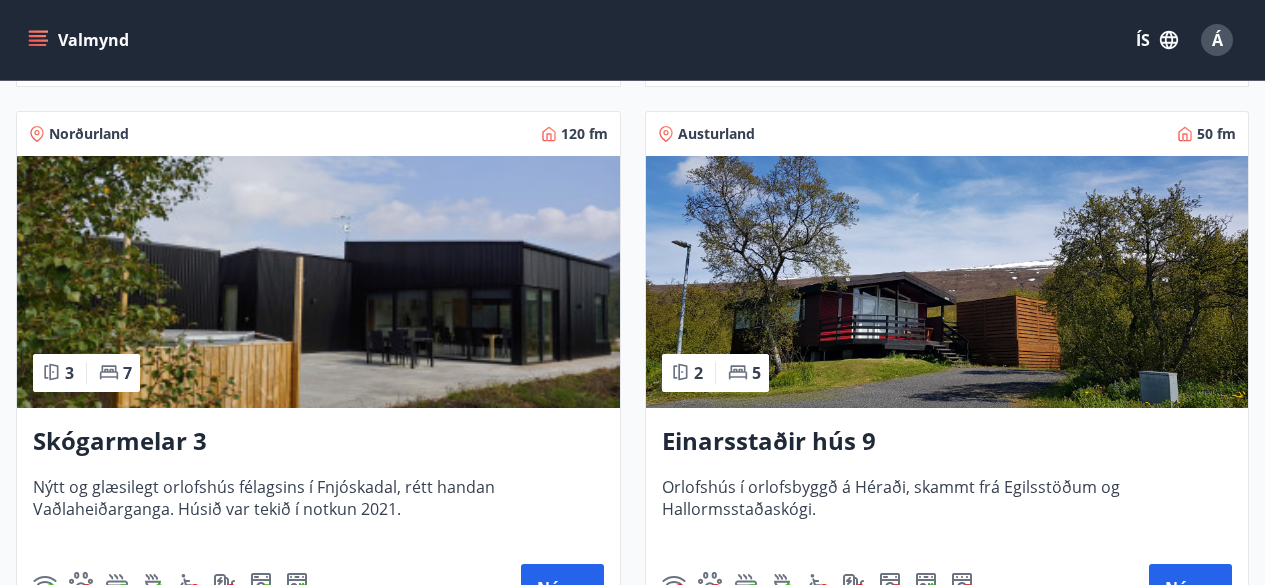 click at bounding box center (318, 282) 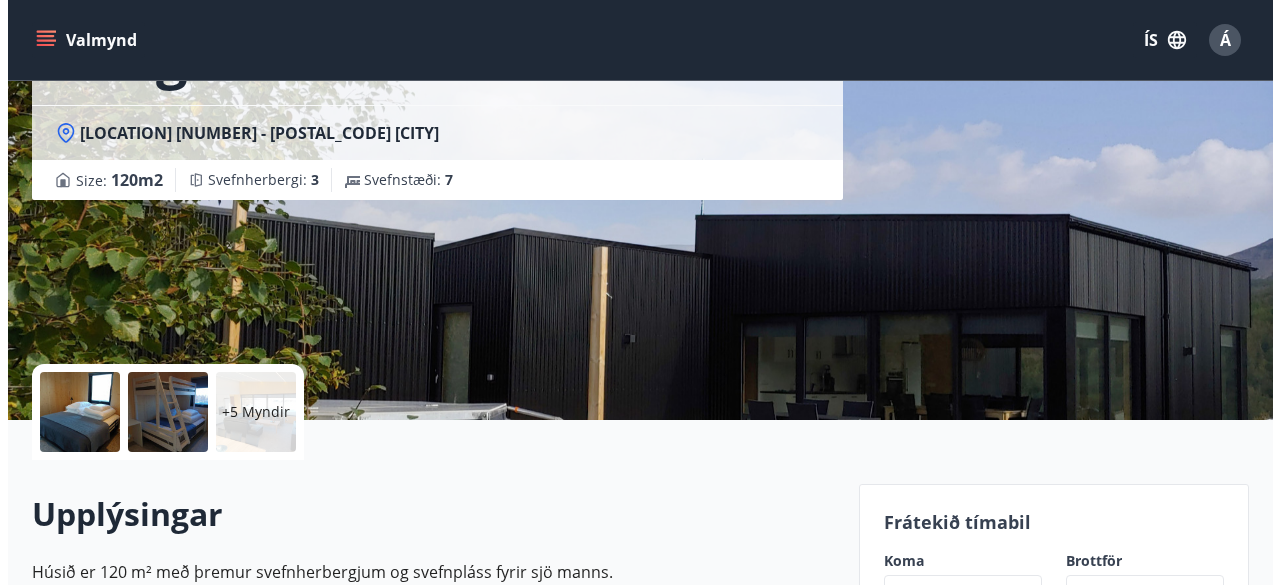 scroll, scrollTop: 300, scrollLeft: 0, axis: vertical 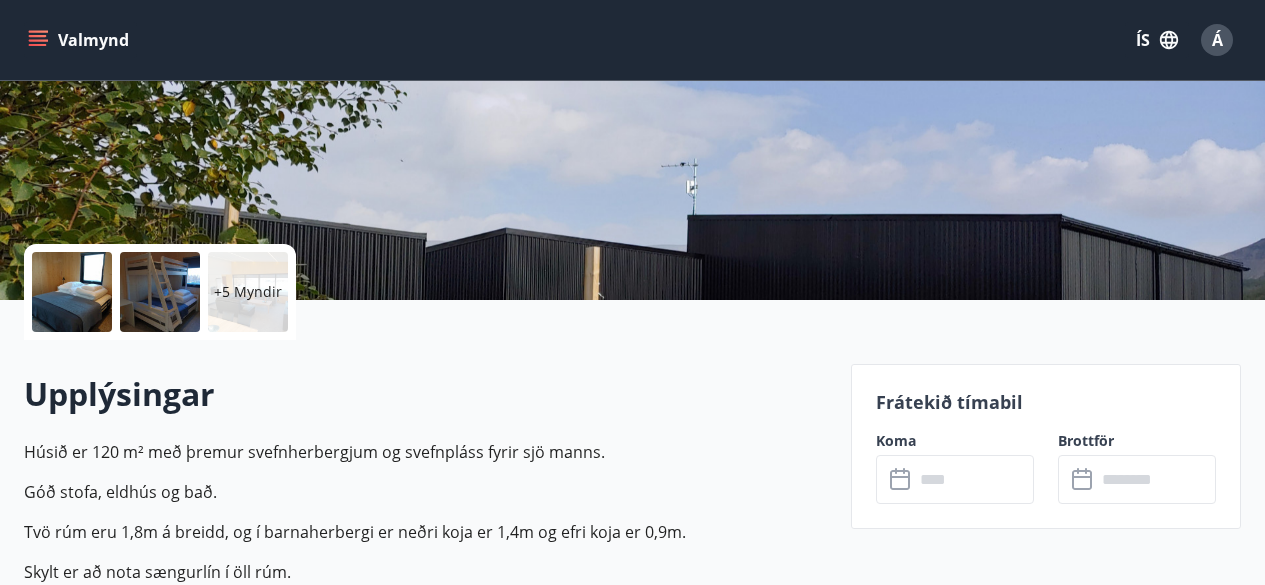 click at bounding box center [72, 292] 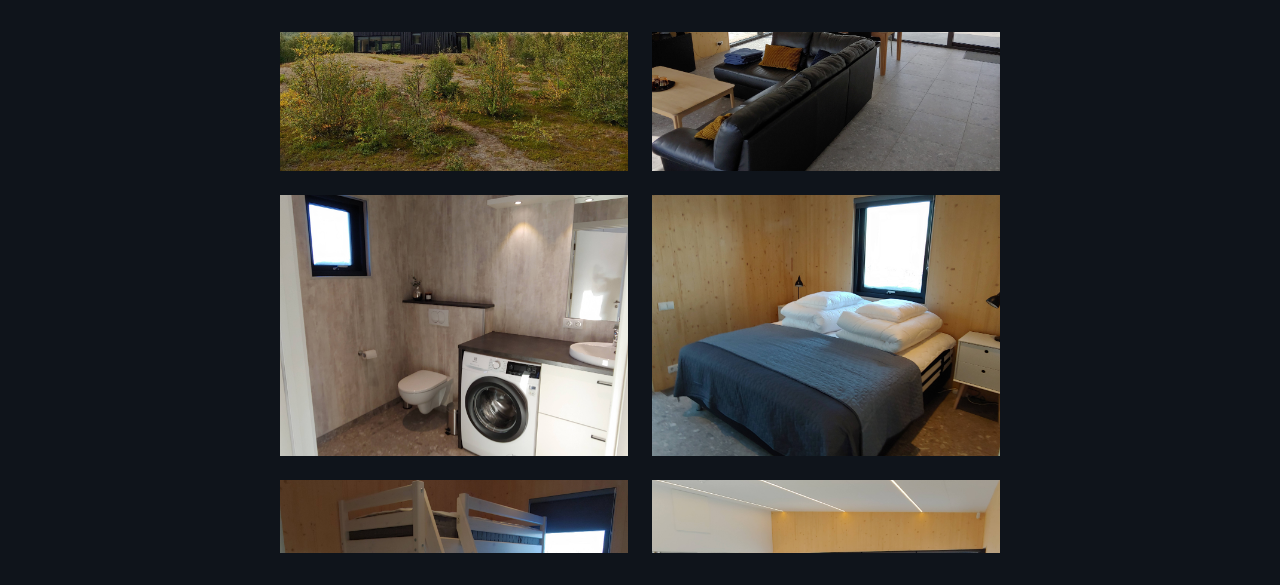 scroll, scrollTop: 0, scrollLeft: 0, axis: both 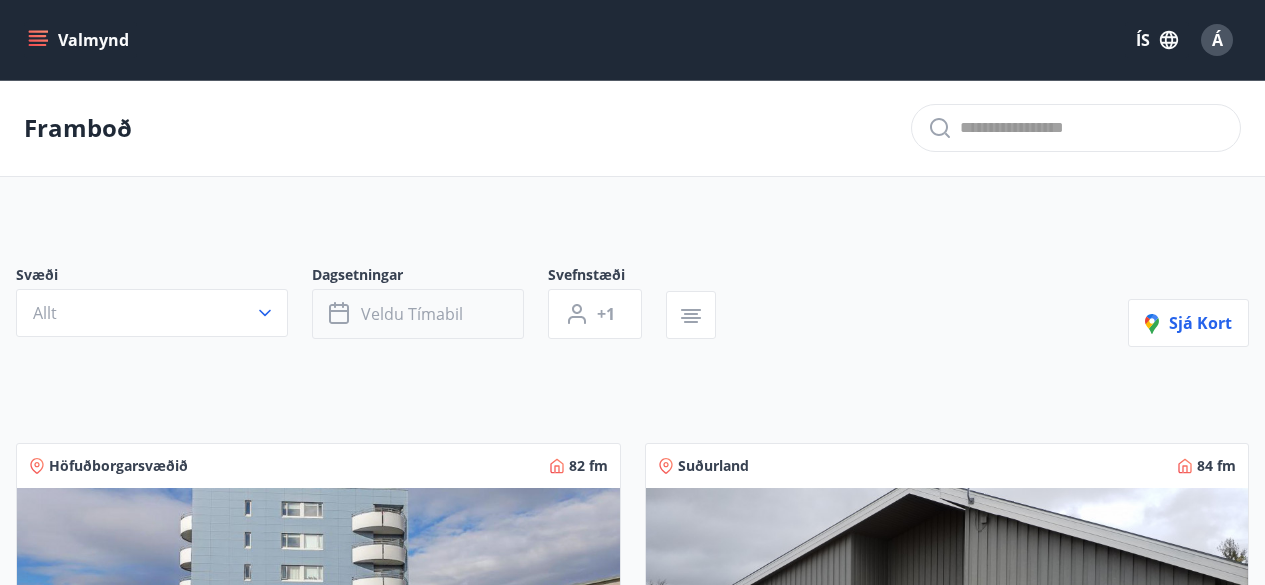 click on "Veldu tímabil" at bounding box center [412, 314] 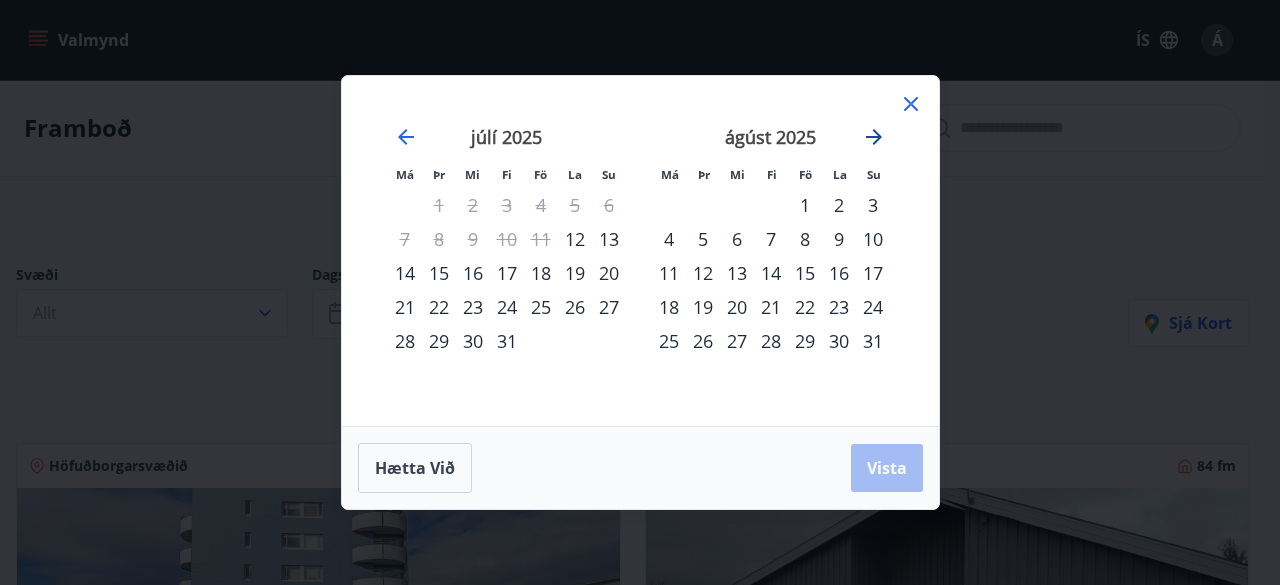 click 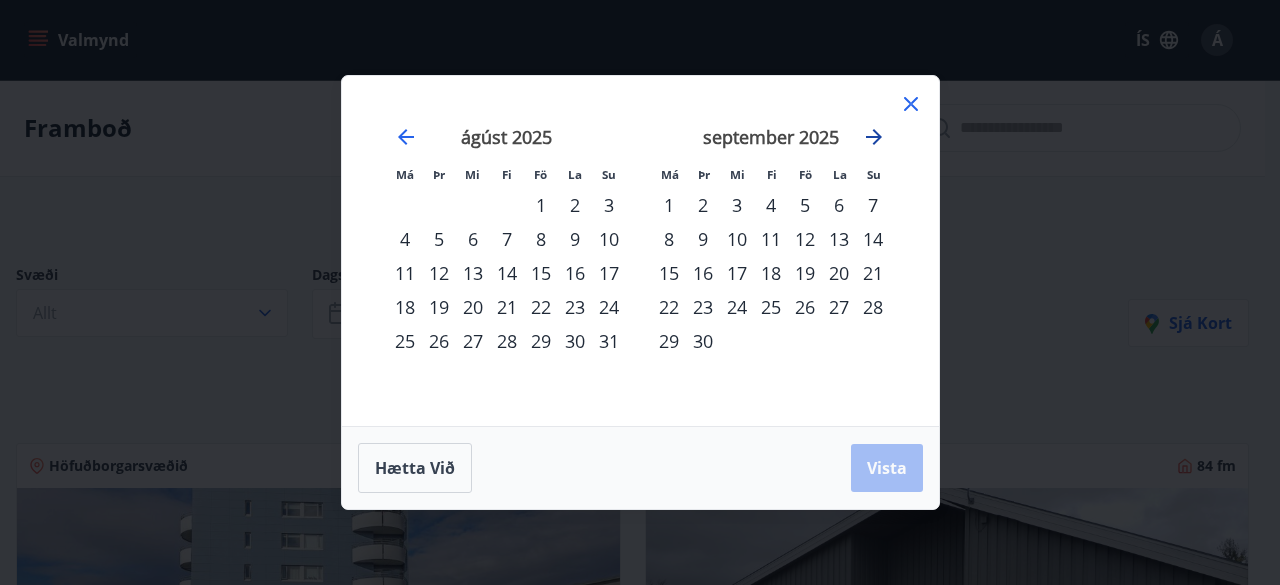 click 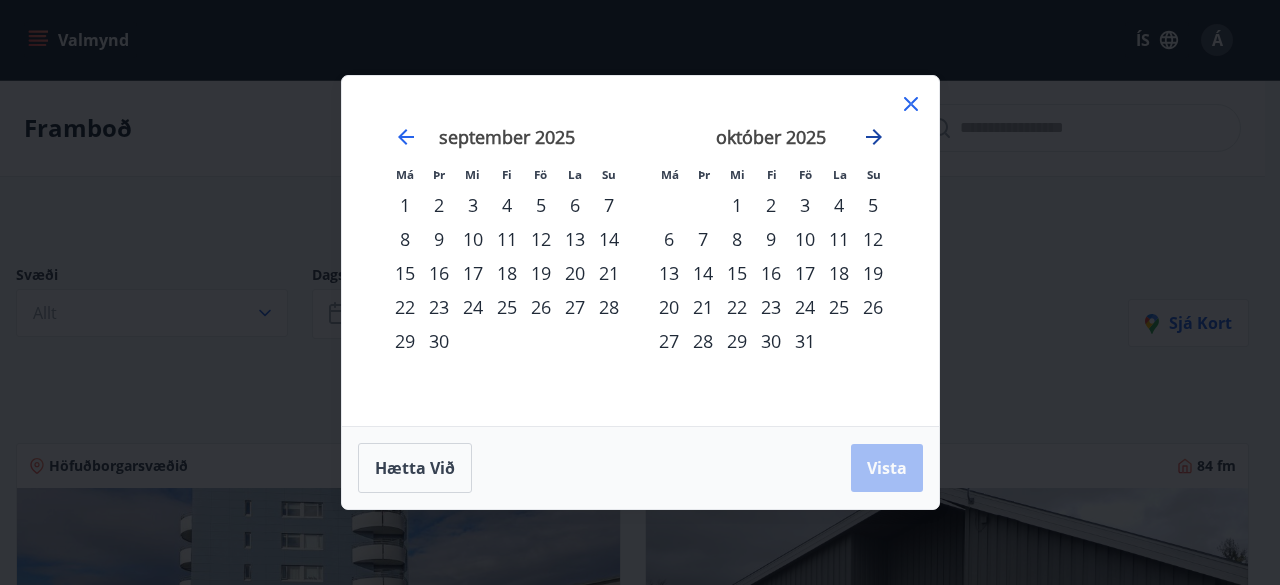click 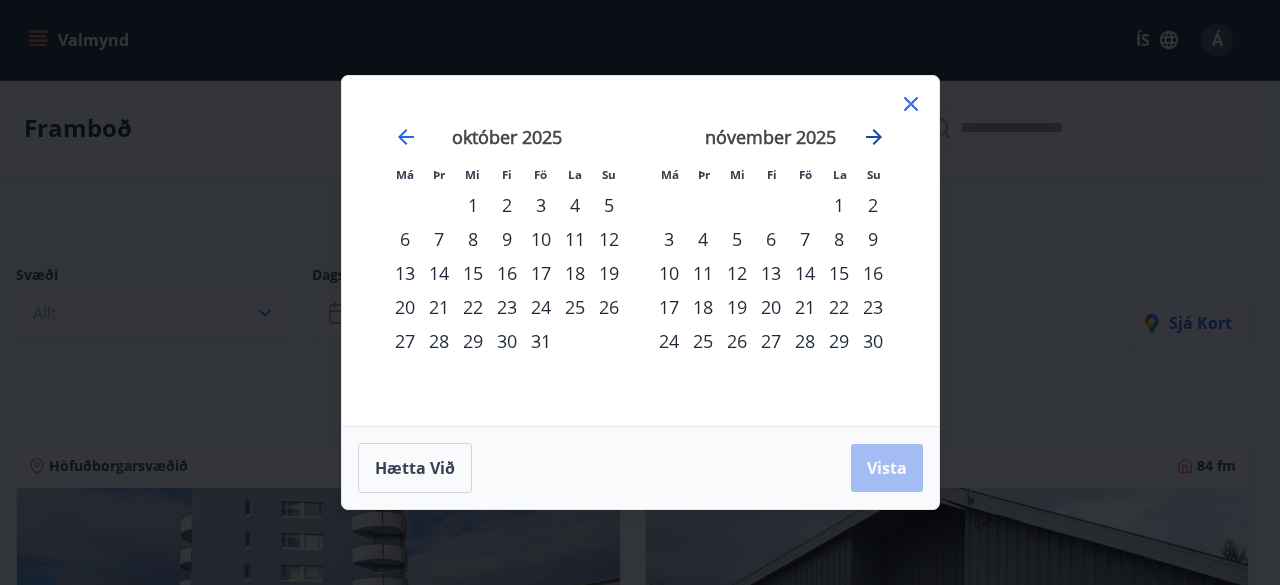 click 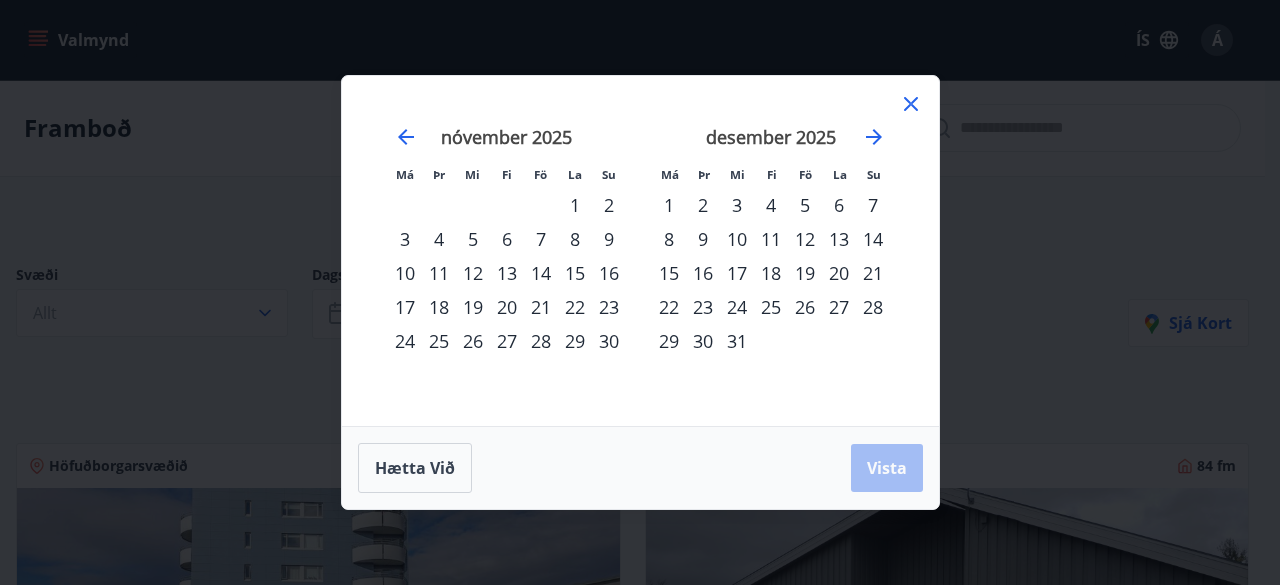 click on "nóvember 2025" at bounding box center (507, 144) 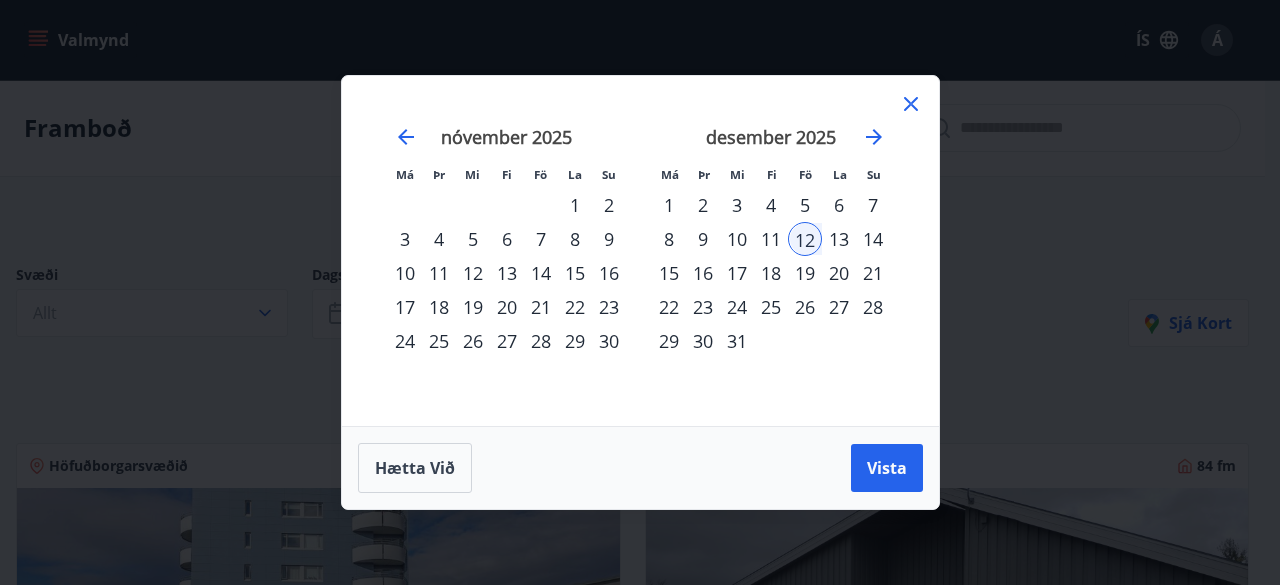 click on "12" at bounding box center [805, 239] 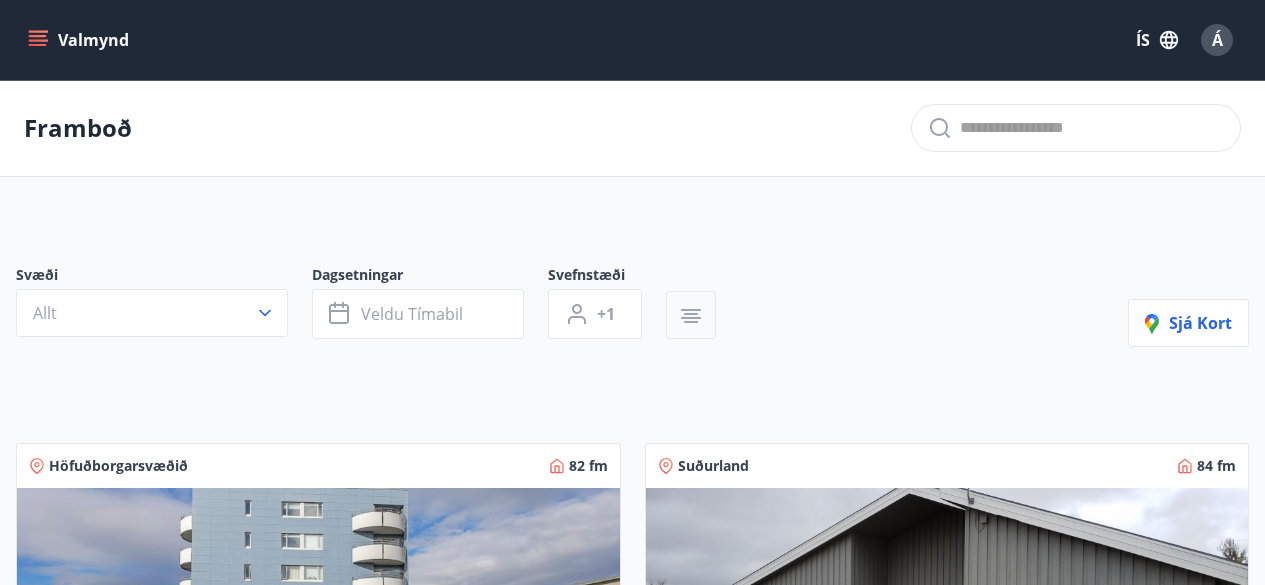 click at bounding box center [691, 315] 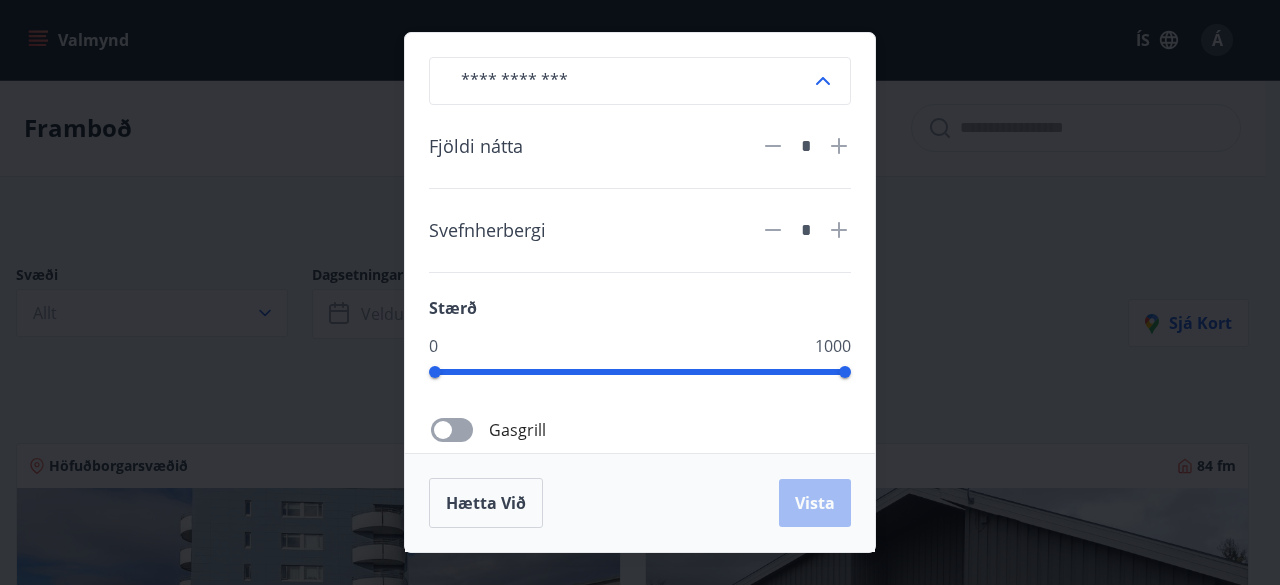 click on "​ Fjöldi nátta * Svefnherbergi * Stærð 0 1000 Gasgrill Þráðlaust net Uppþvottavél Gæludýr Þurrkari Heitur pottur Þvottavél Aðgengi fyrir hjólastól Hleðslustöð fyrir rafbíla Hætta við Vista" at bounding box center (640, 292) 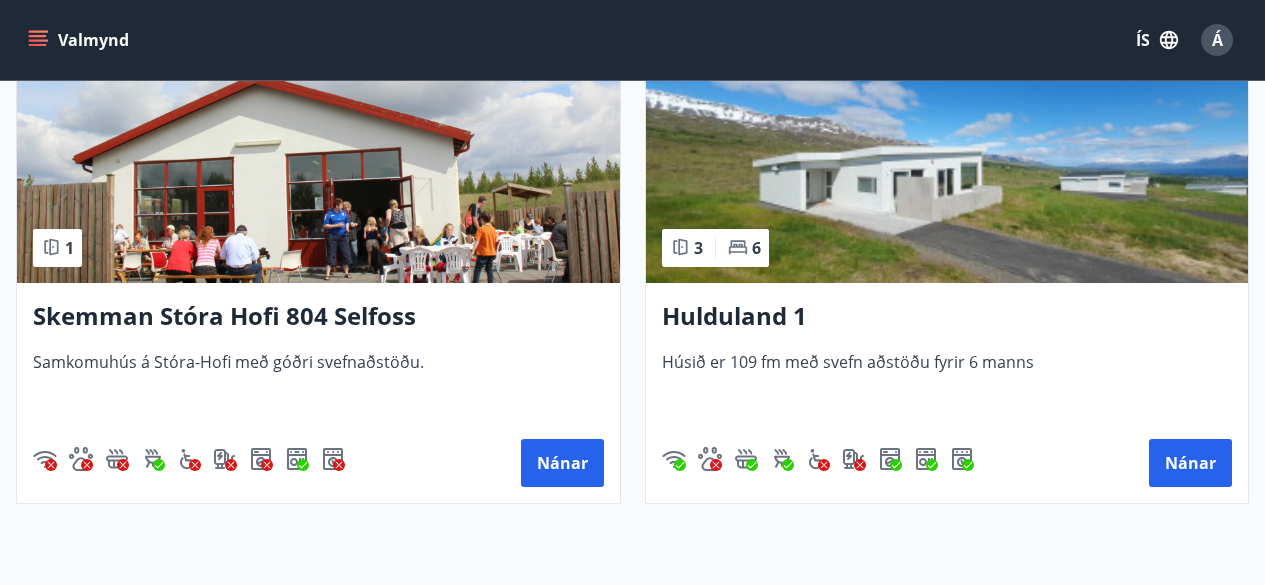 scroll, scrollTop: 3700, scrollLeft: 0, axis: vertical 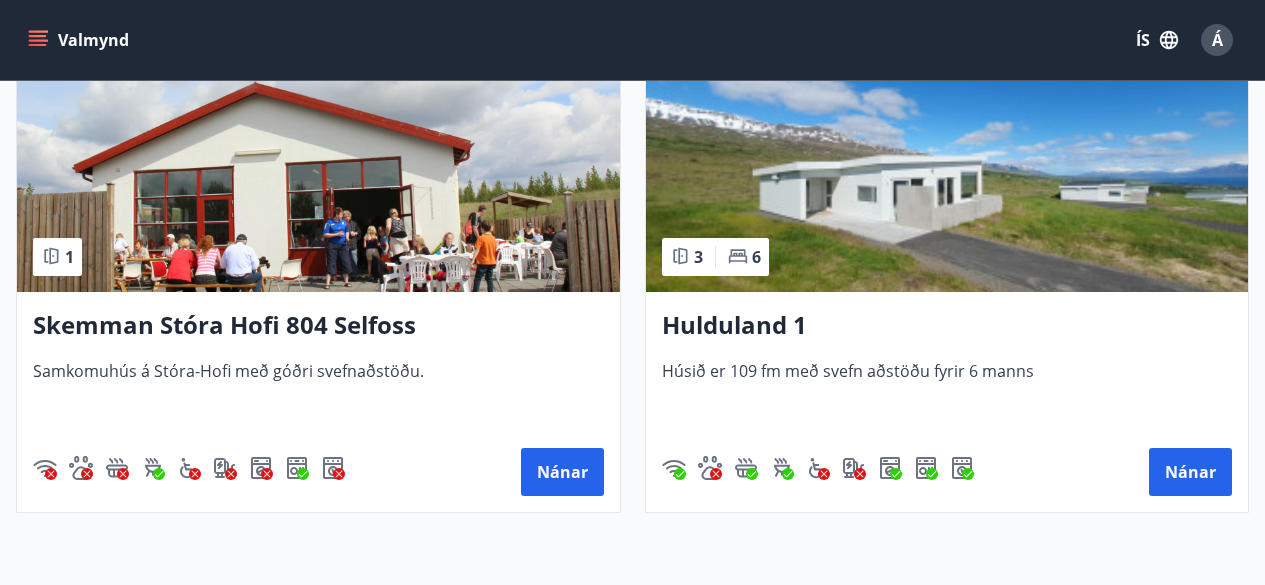 click at bounding box center [947, 166] 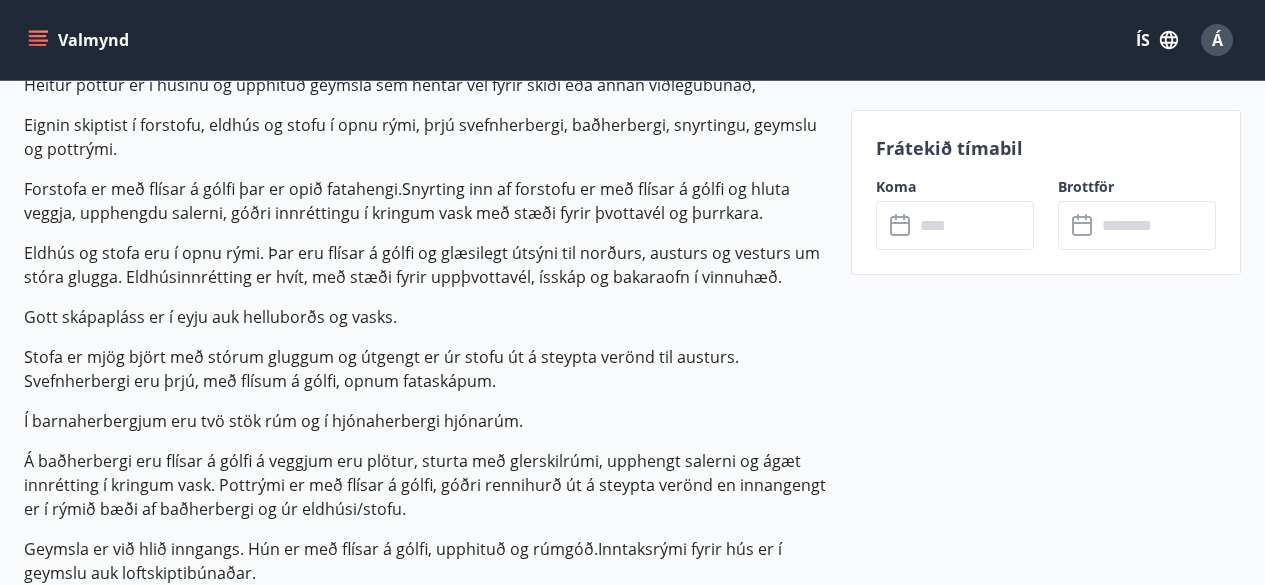 scroll, scrollTop: 500, scrollLeft: 0, axis: vertical 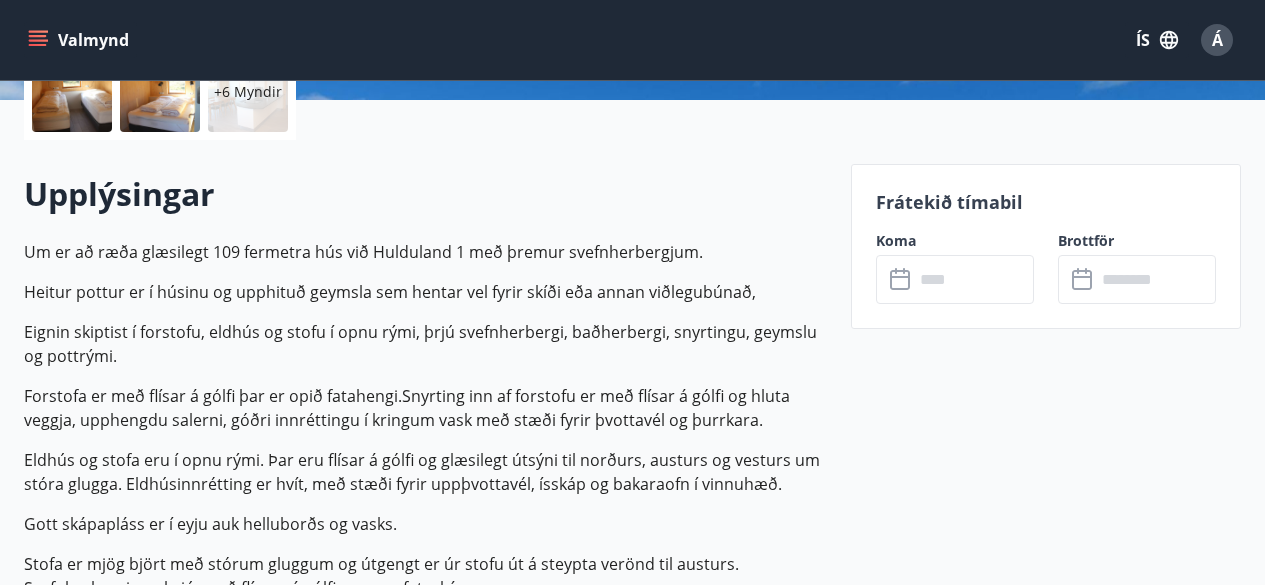 click 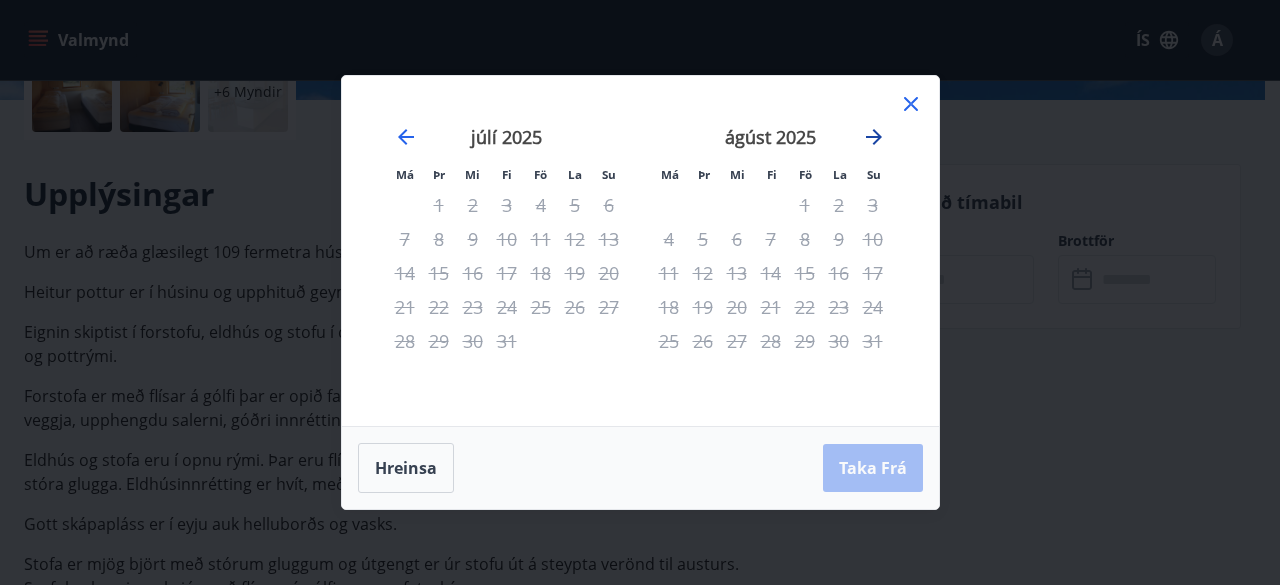 click 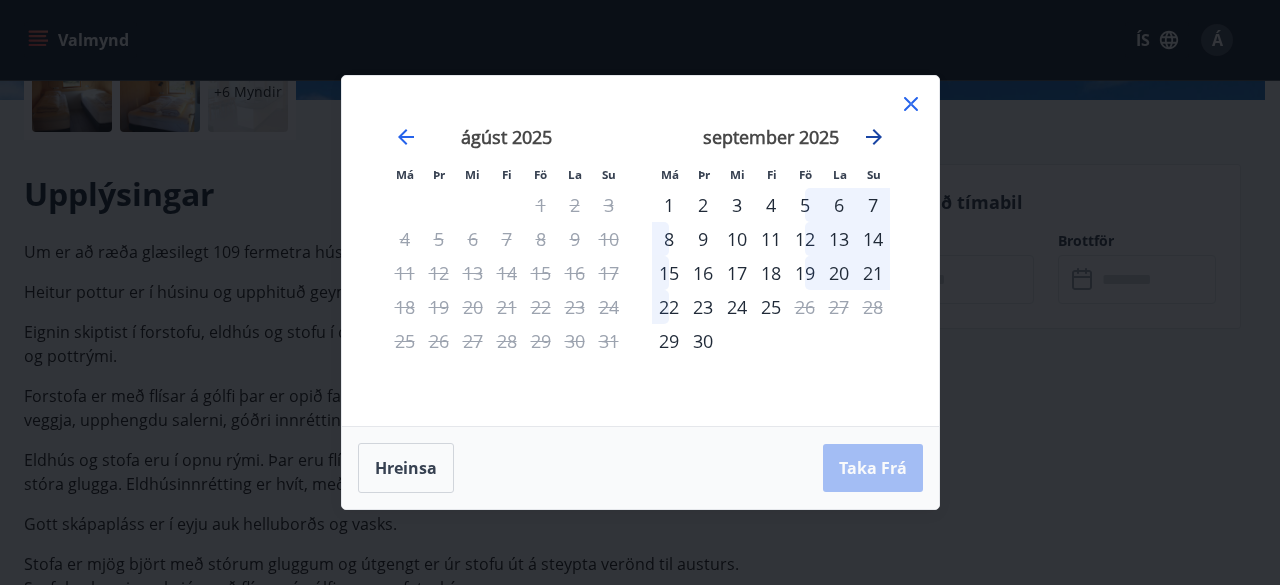 click 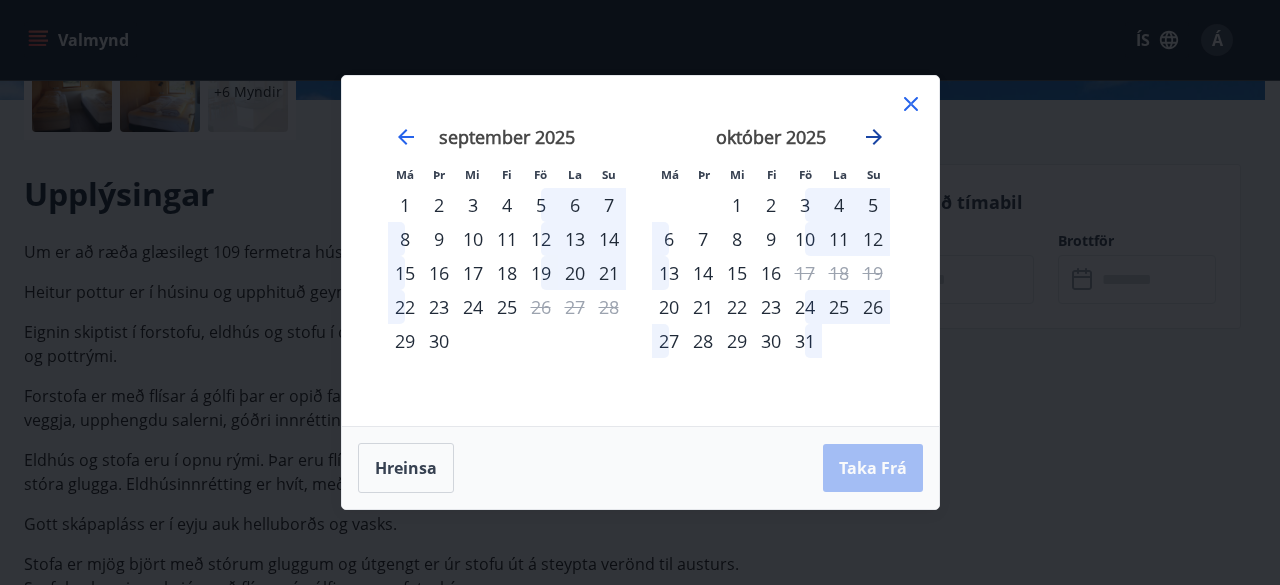 click 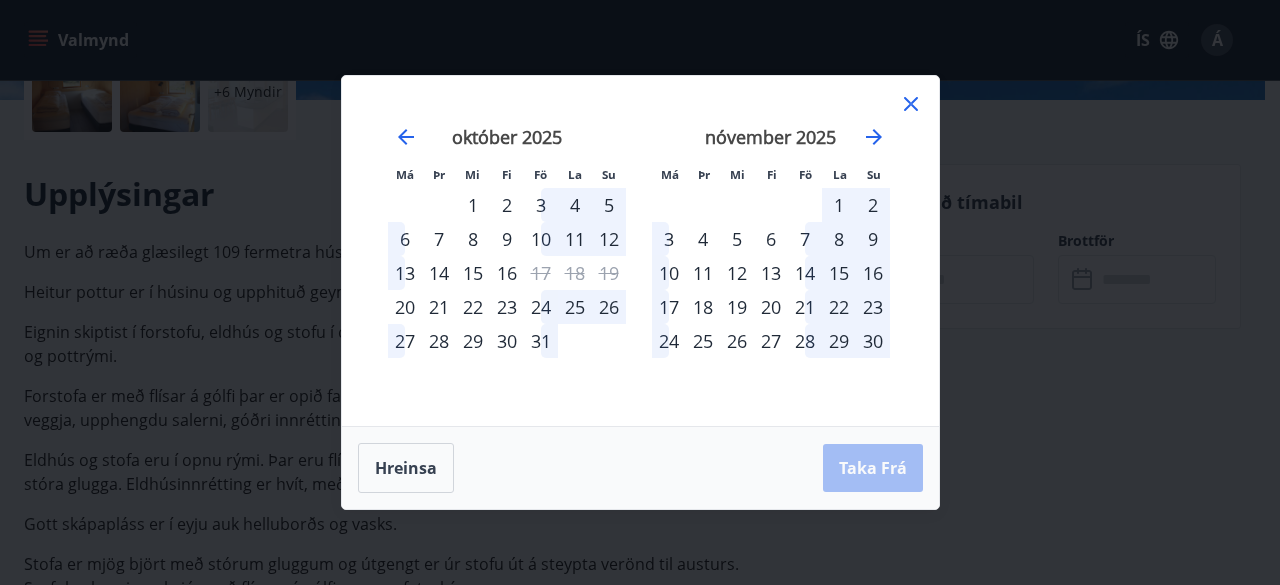 click on "16" at bounding box center (873, 273) 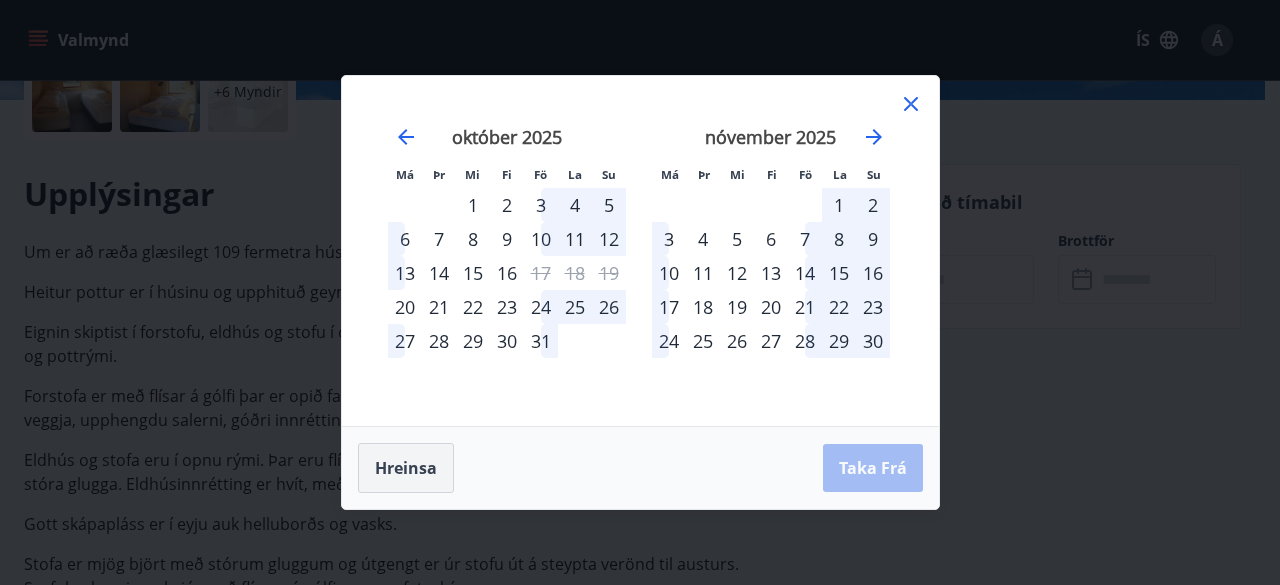 click on "Hreinsa" at bounding box center (406, 468) 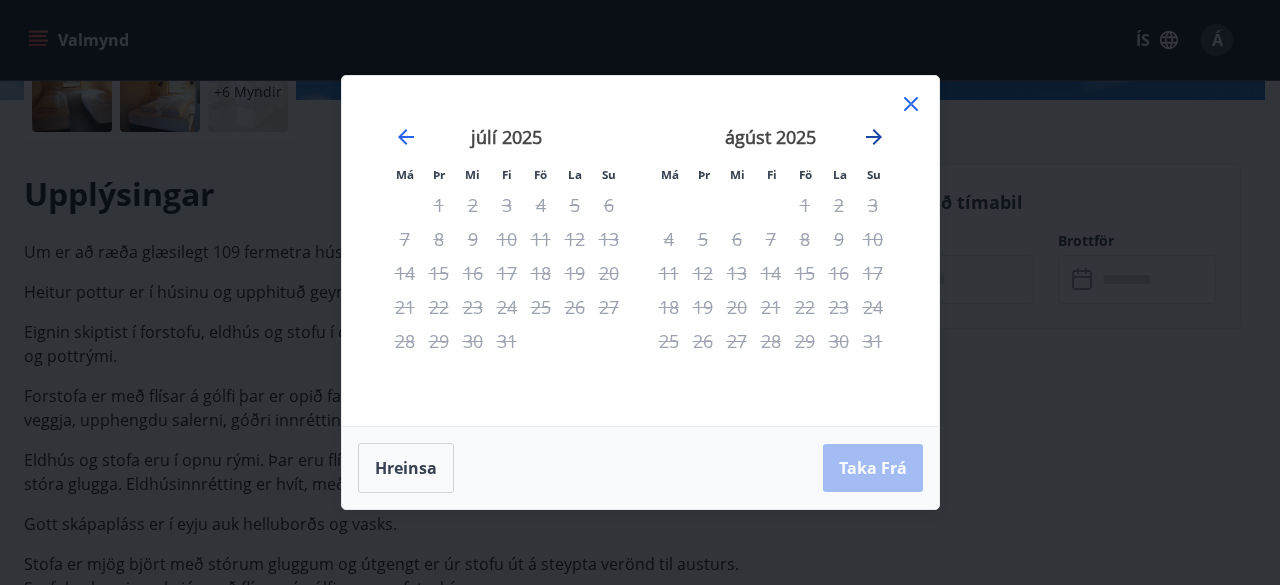 click 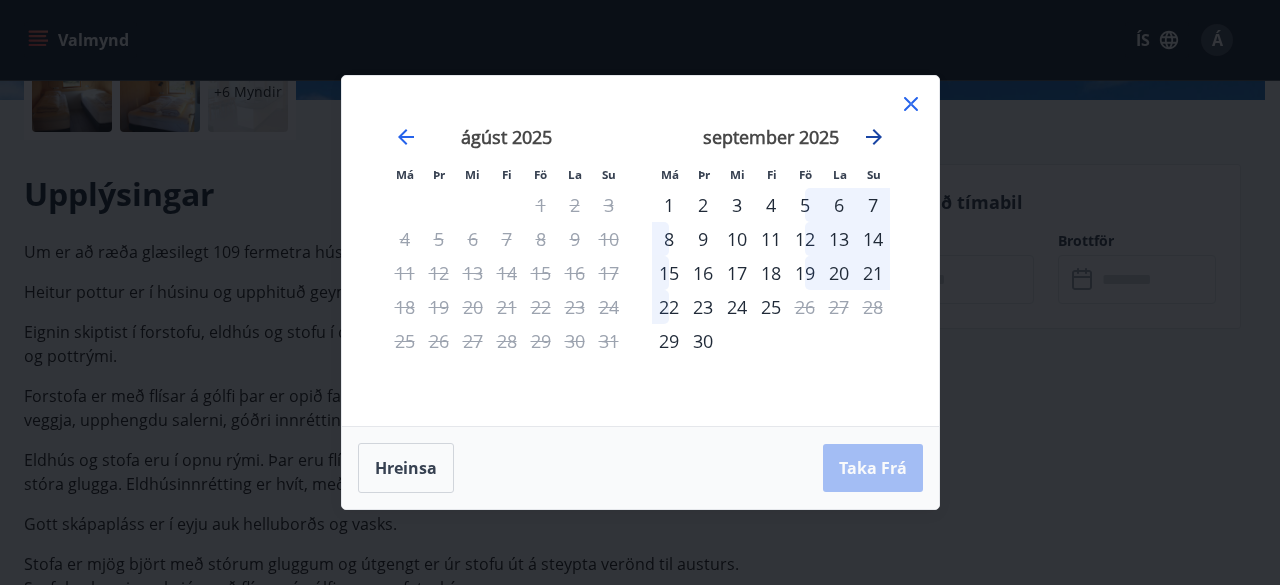 click 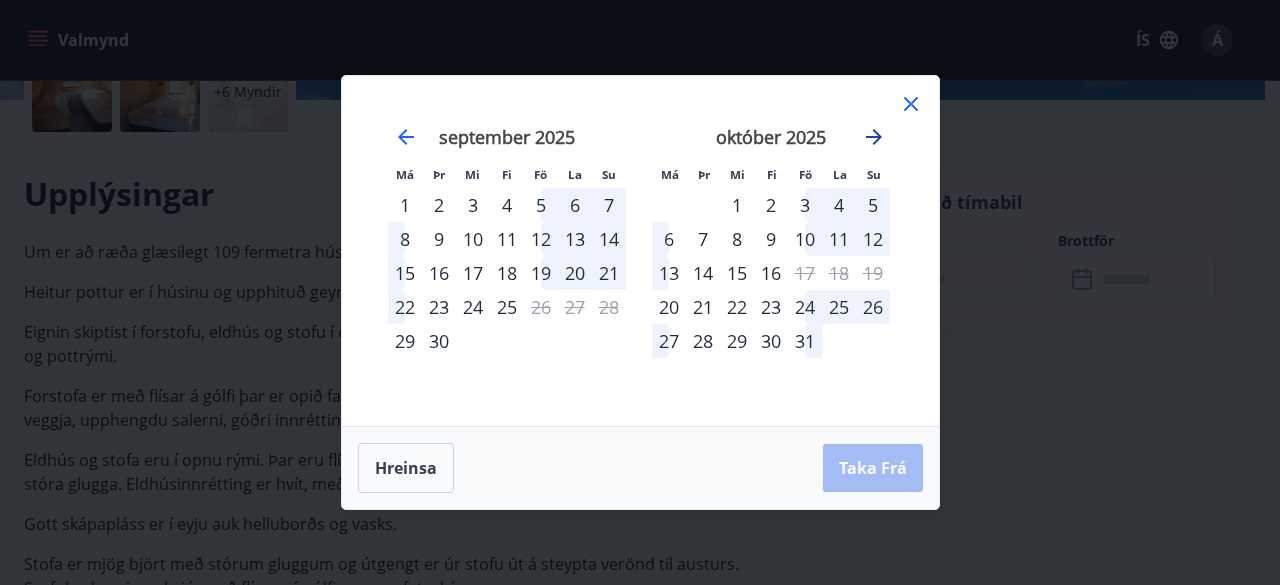 click 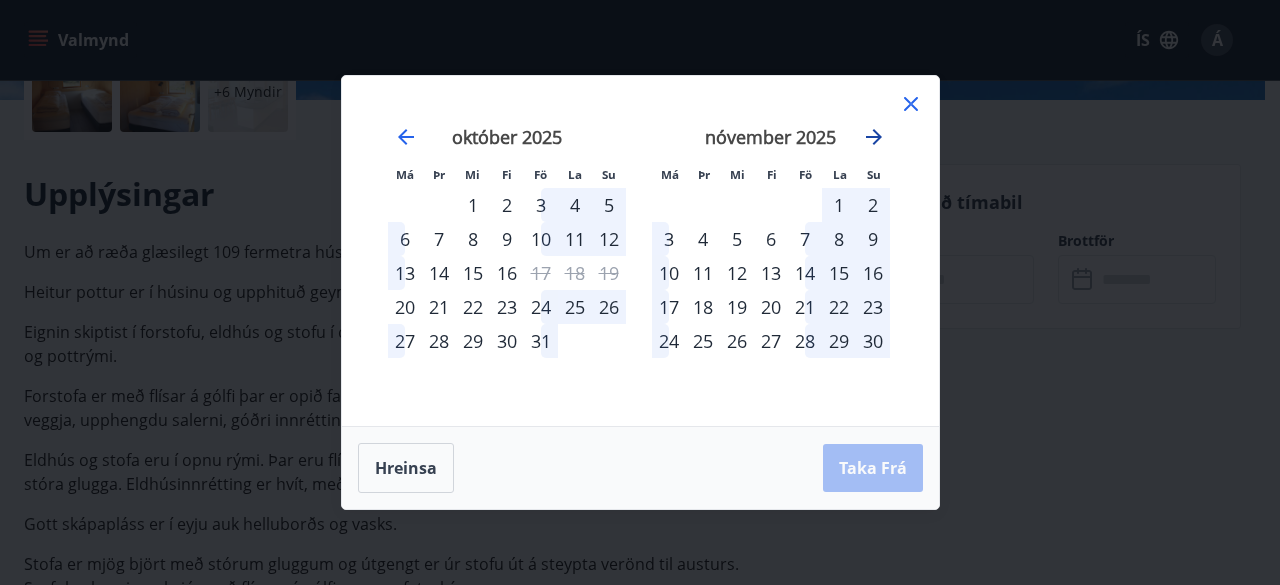 click 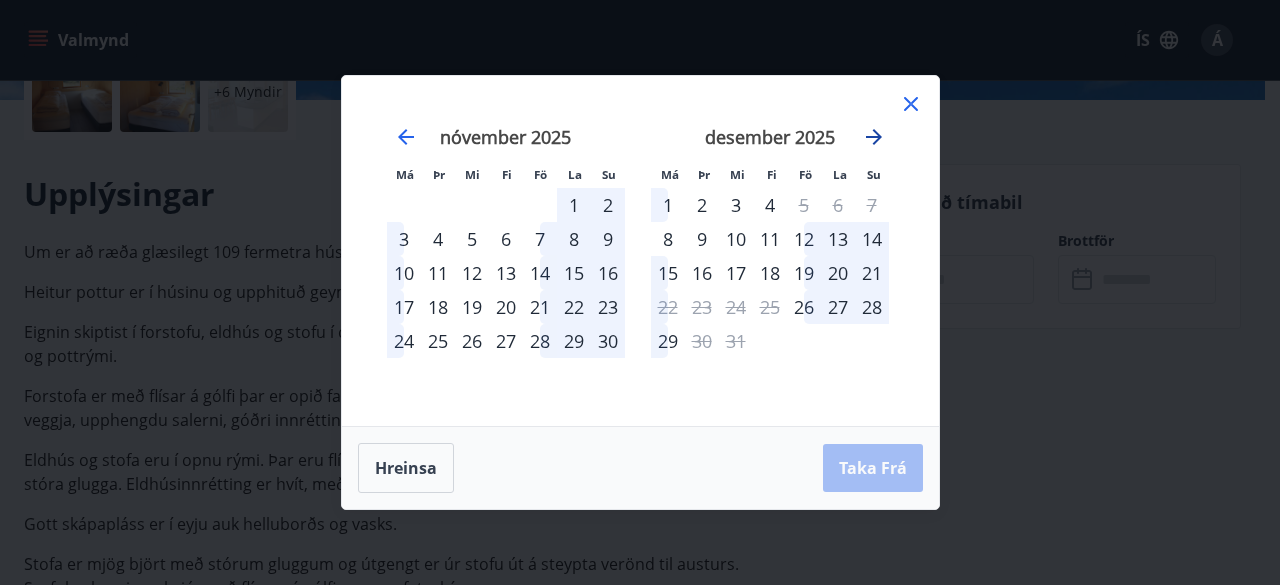 click 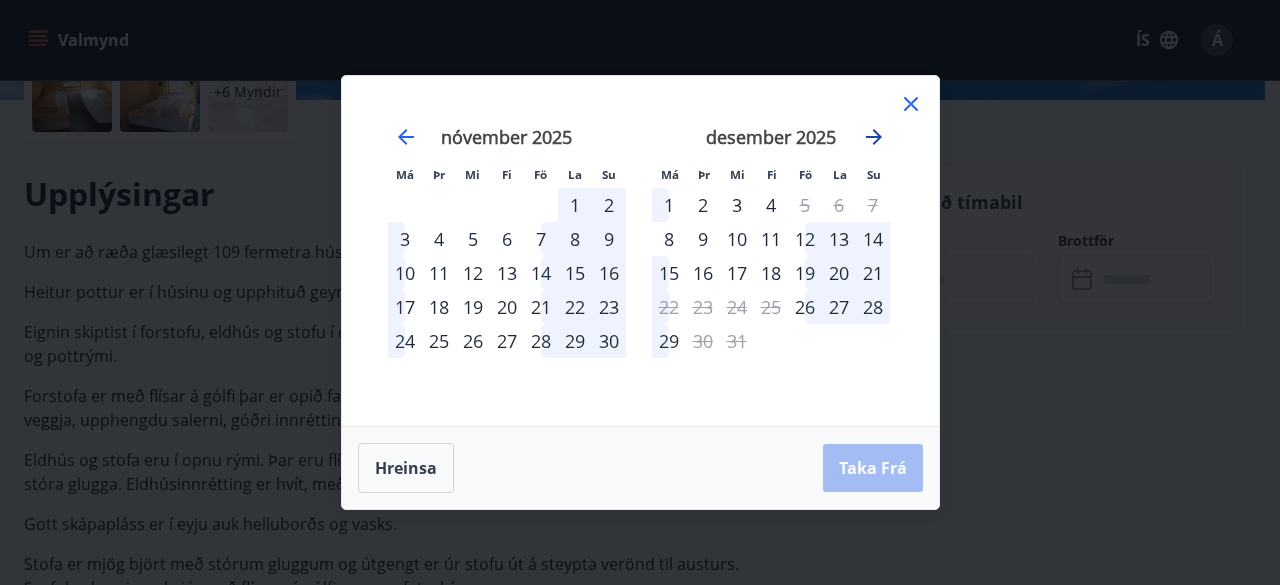 click 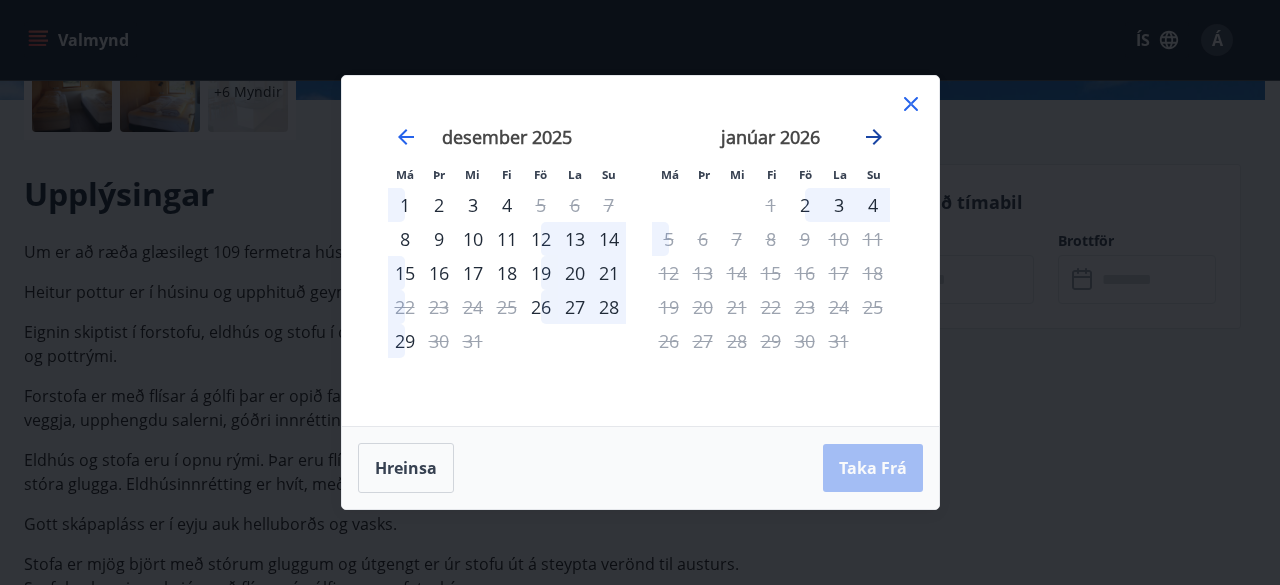 click 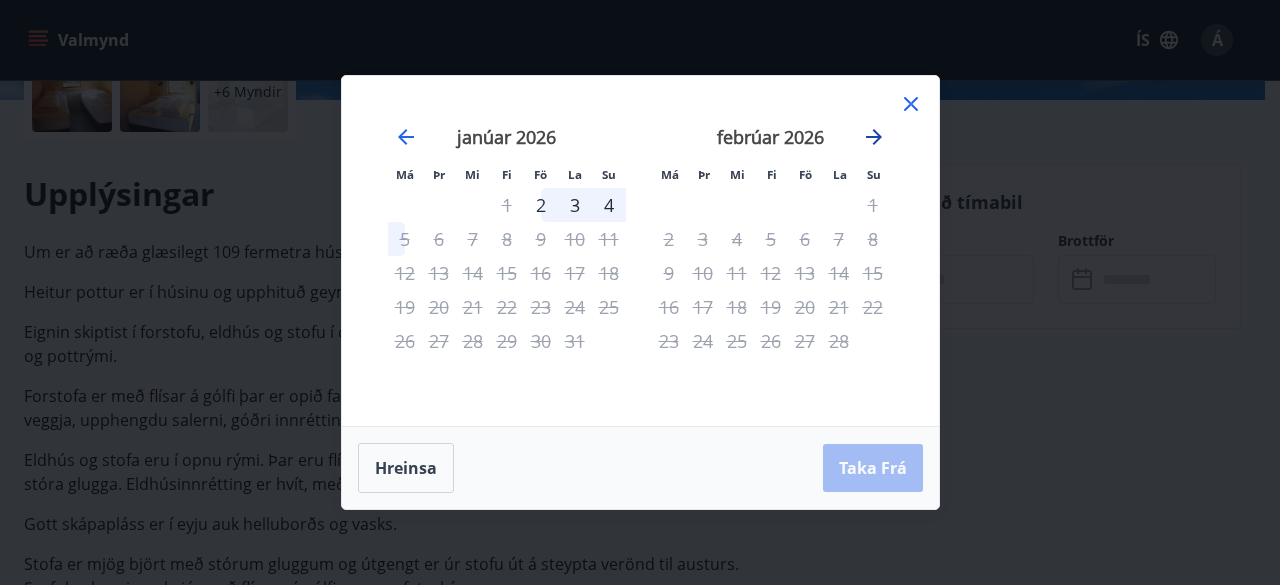 click 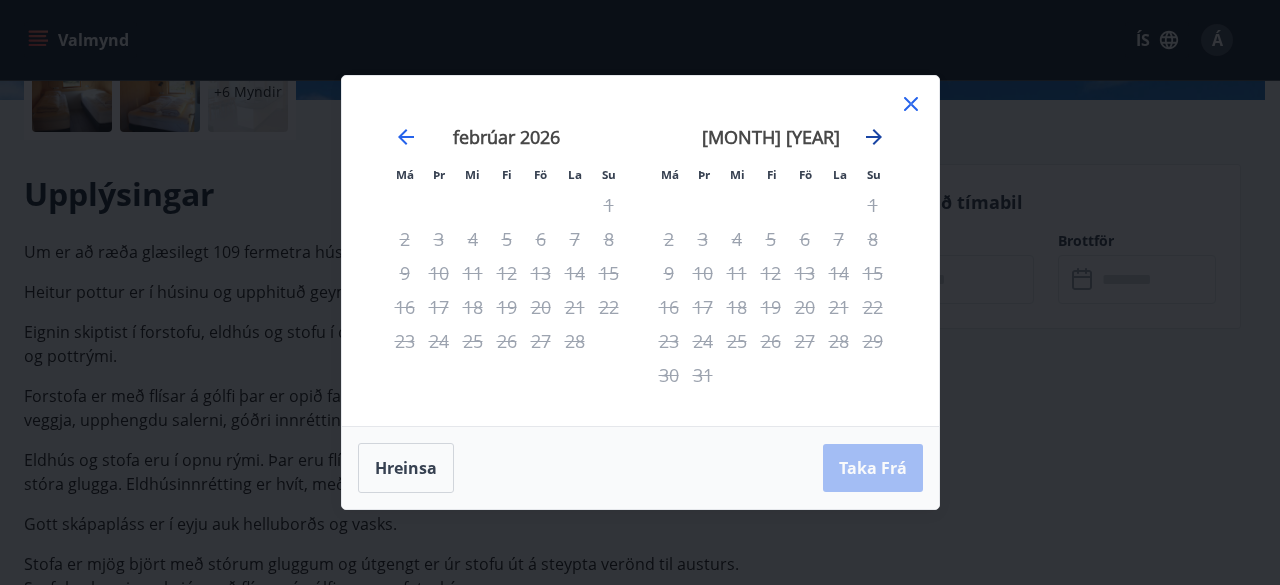 click 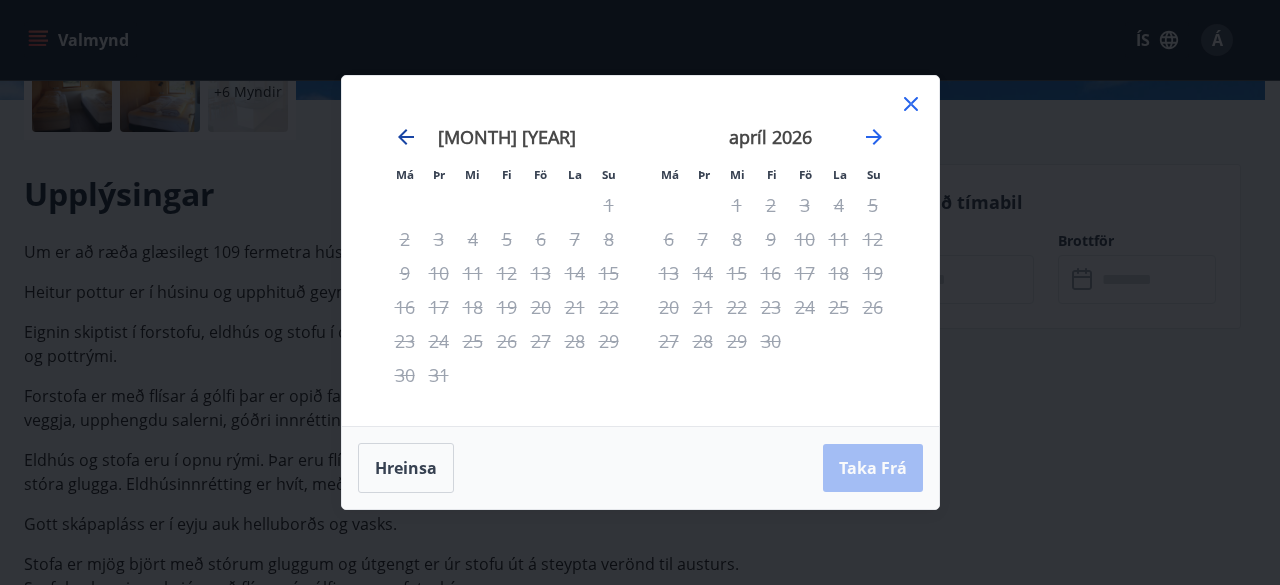 click 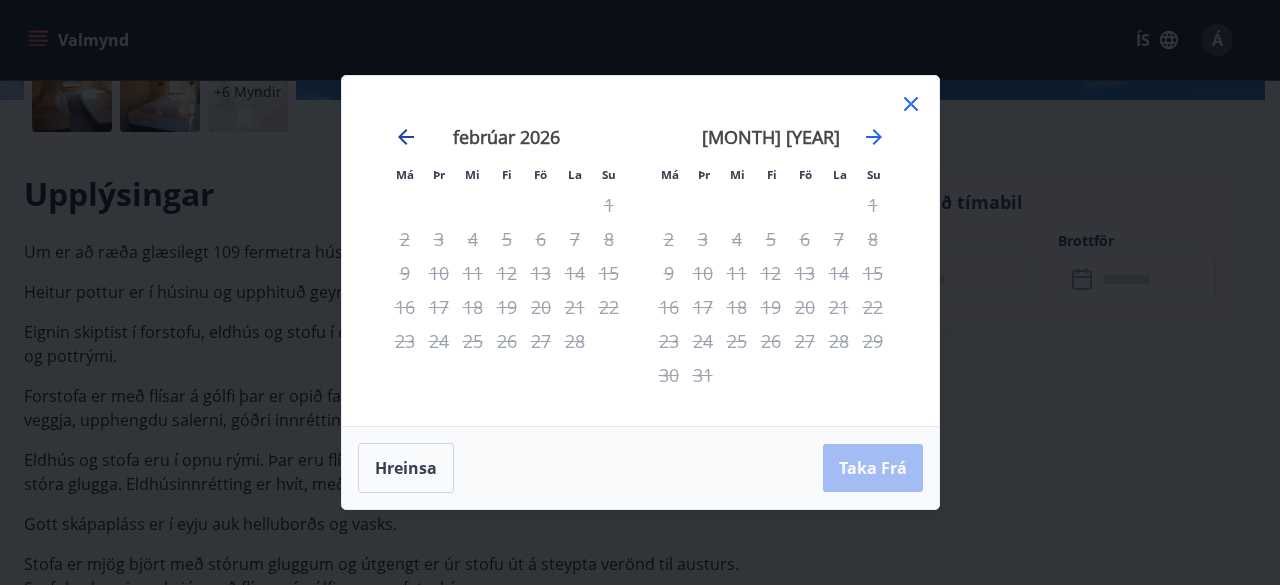 click 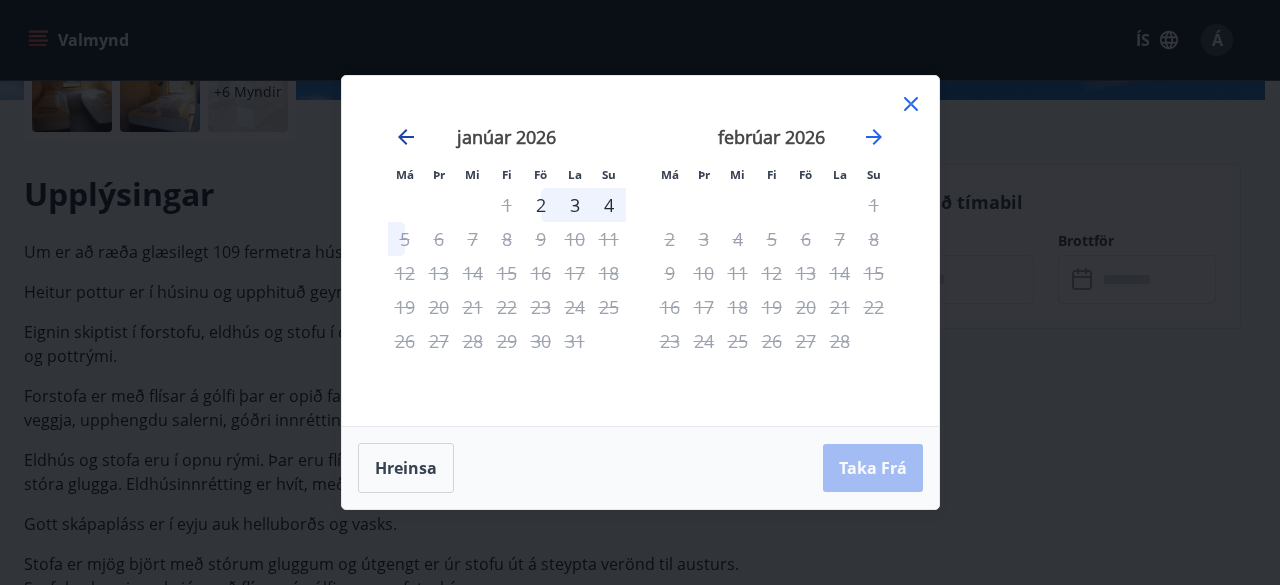 click 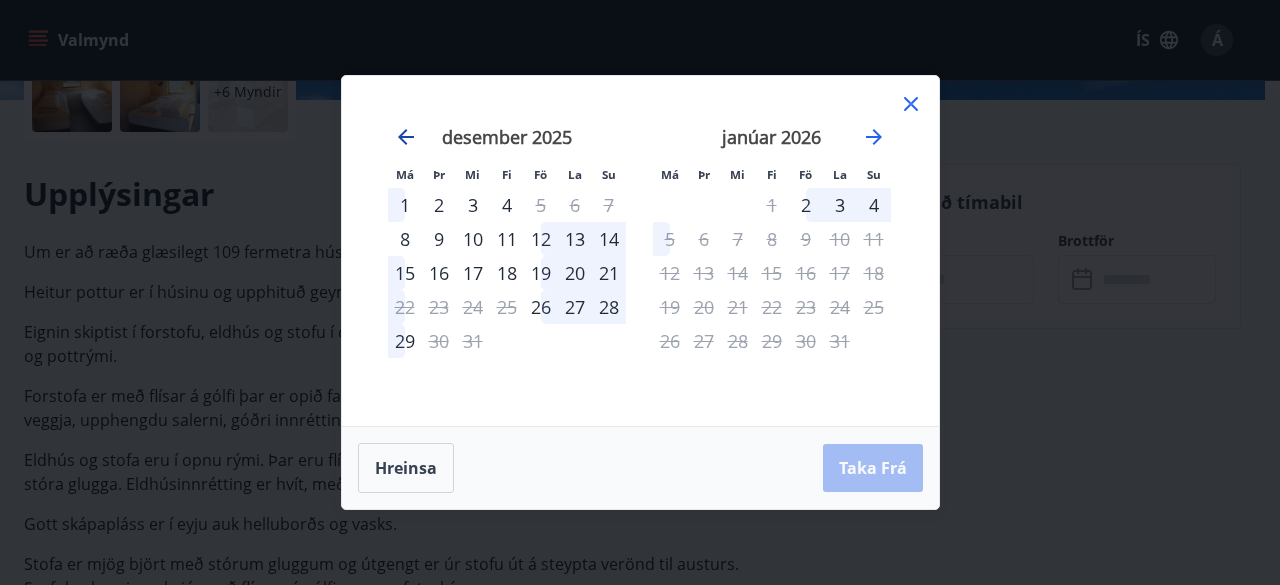 click 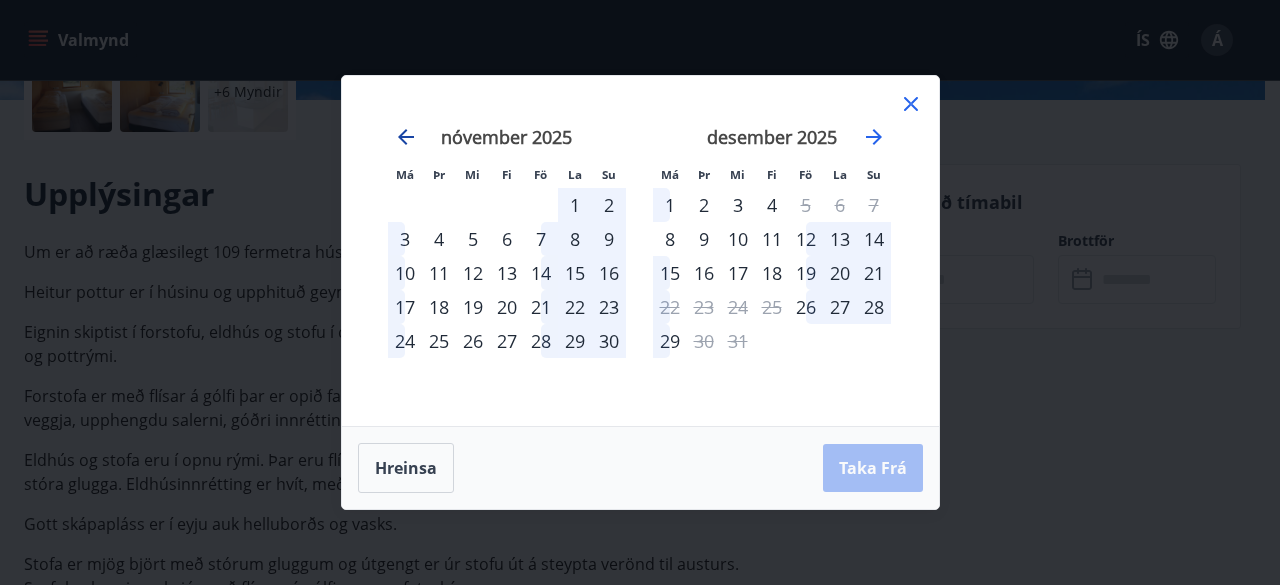click 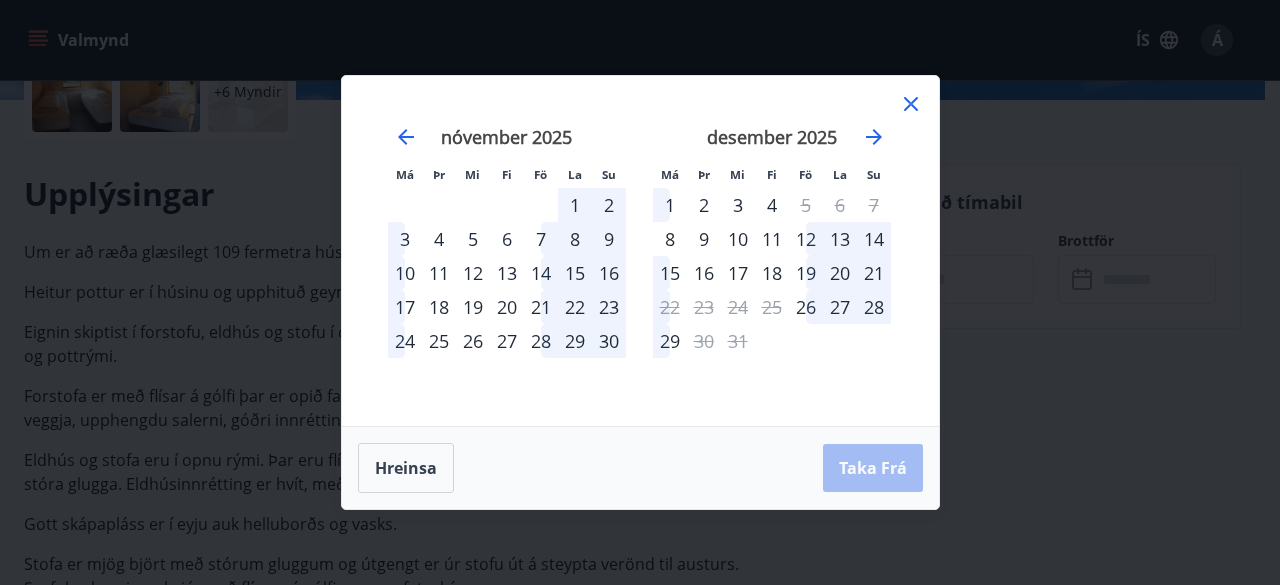 click 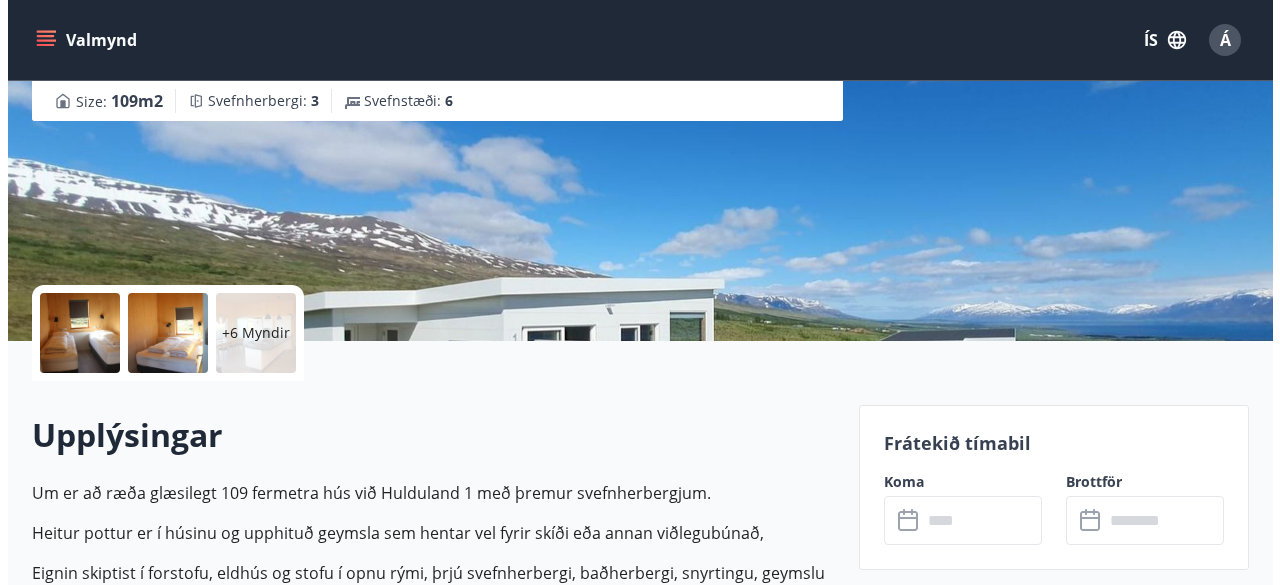 scroll, scrollTop: 200, scrollLeft: 0, axis: vertical 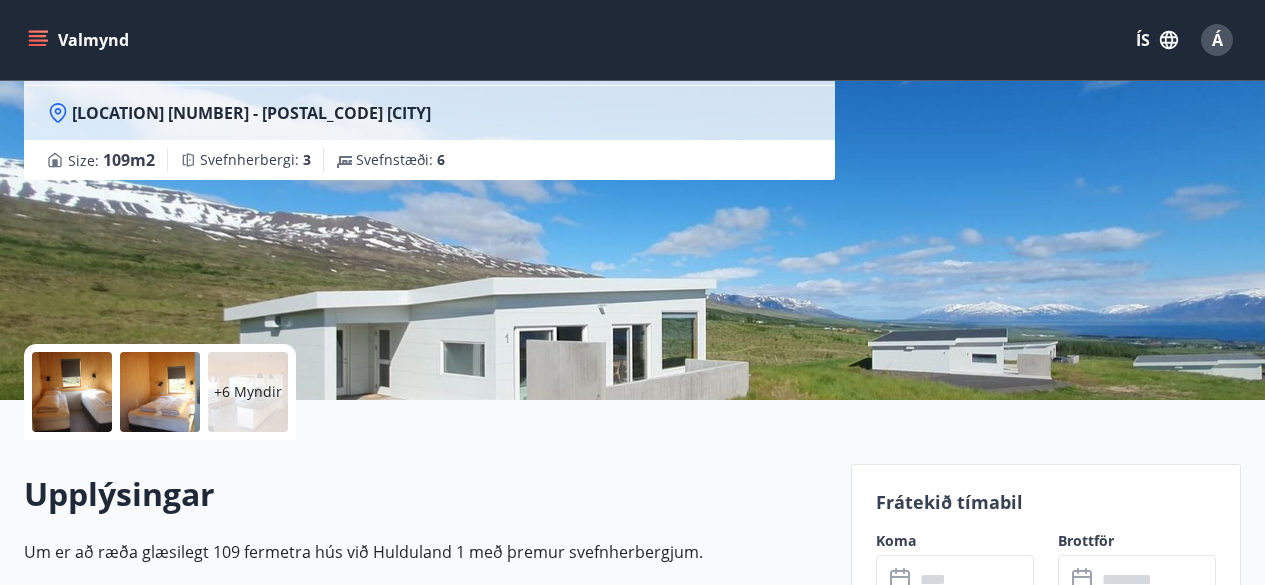 click at bounding box center [72, 392] 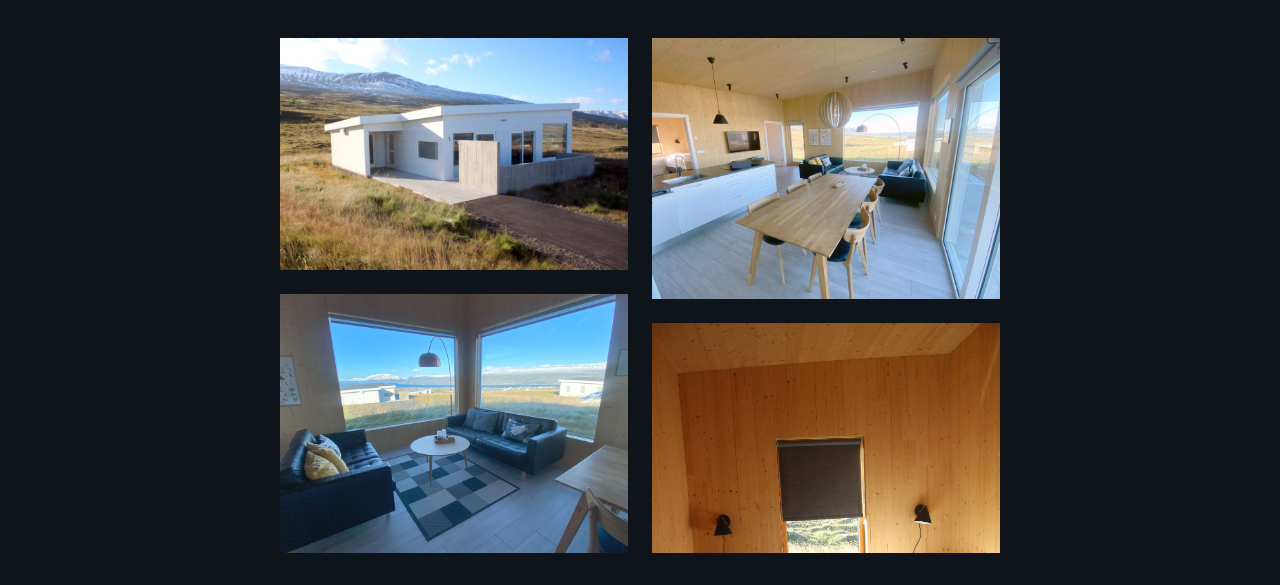 scroll, scrollTop: 0, scrollLeft: 0, axis: both 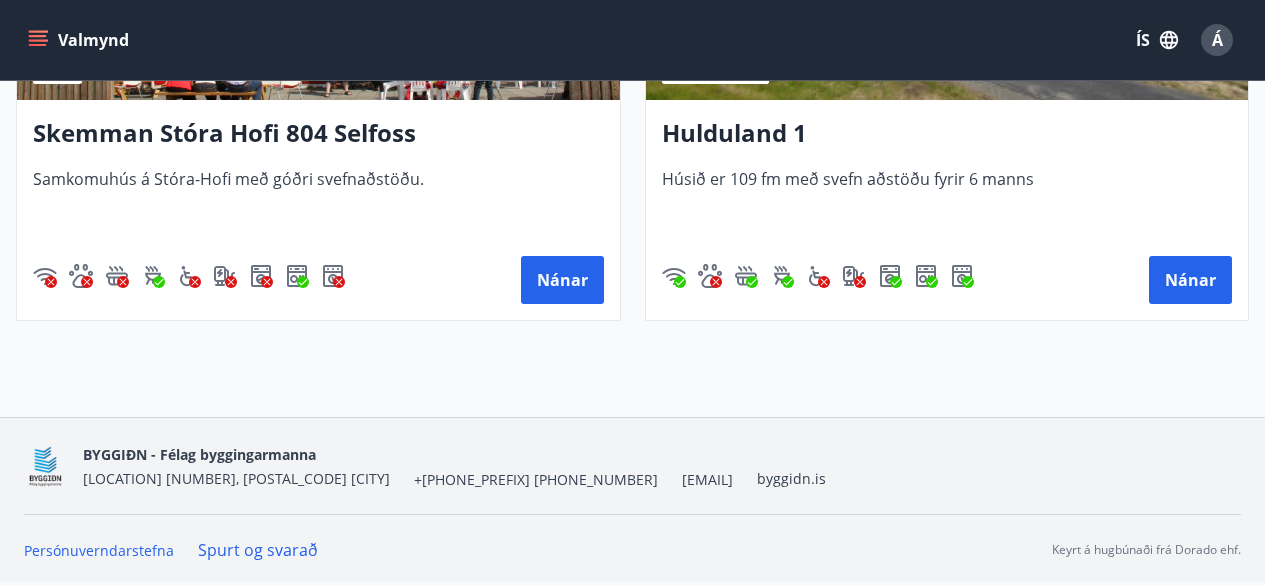 click on "Spurt og svarað" at bounding box center (258, 550) 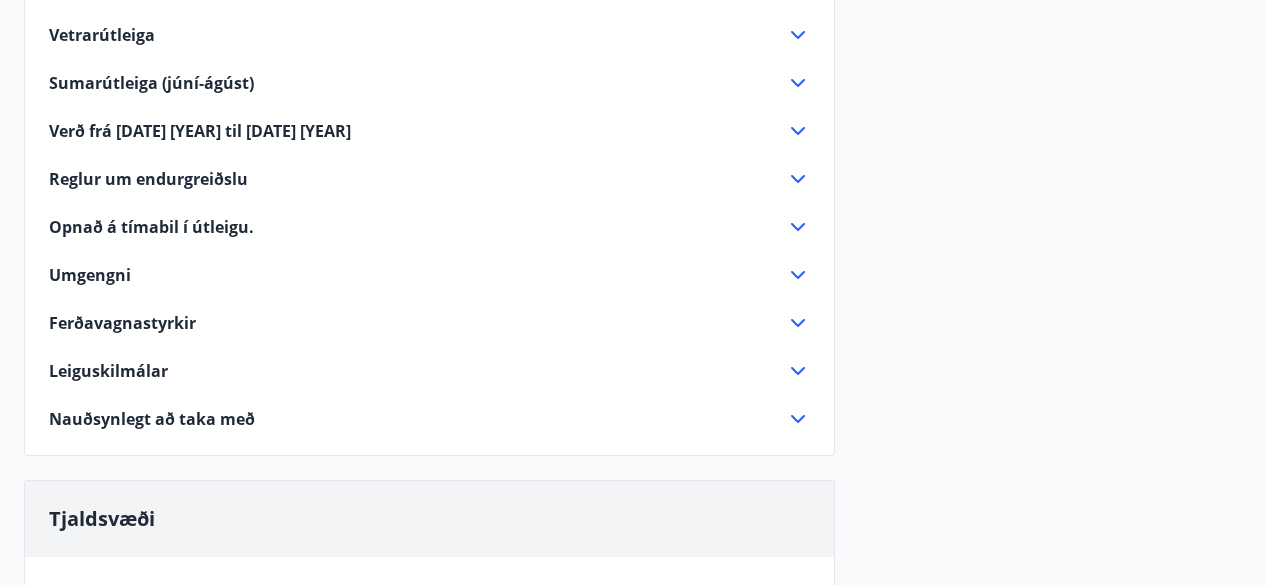 scroll, scrollTop: 200, scrollLeft: 0, axis: vertical 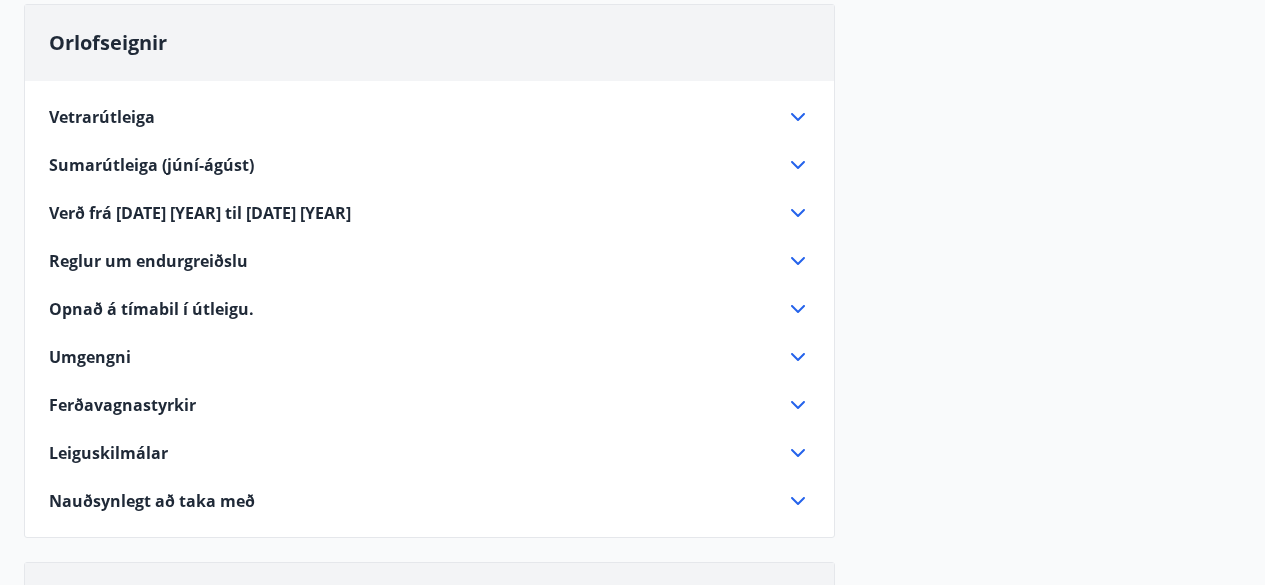 click 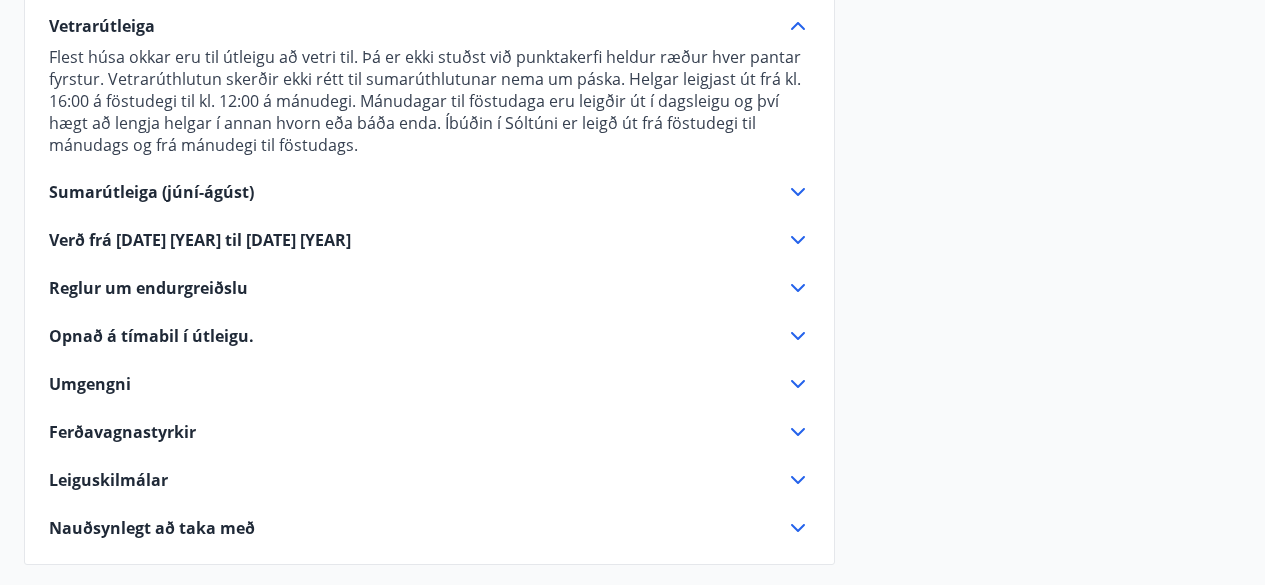 scroll, scrollTop: 300, scrollLeft: 0, axis: vertical 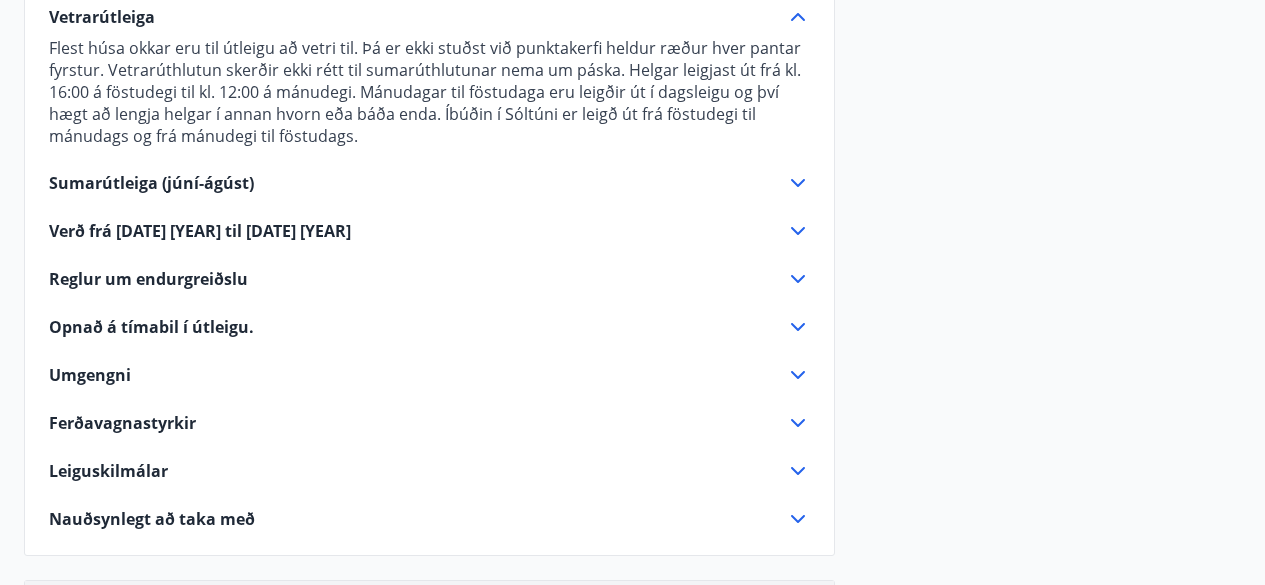 click 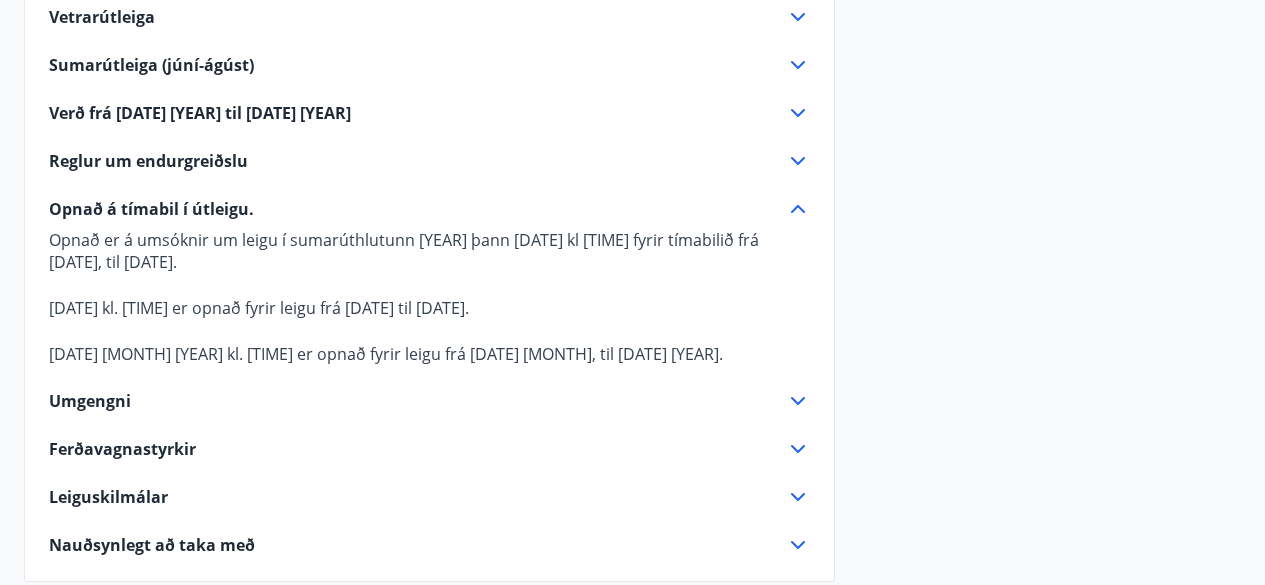 scroll, scrollTop: 0, scrollLeft: 0, axis: both 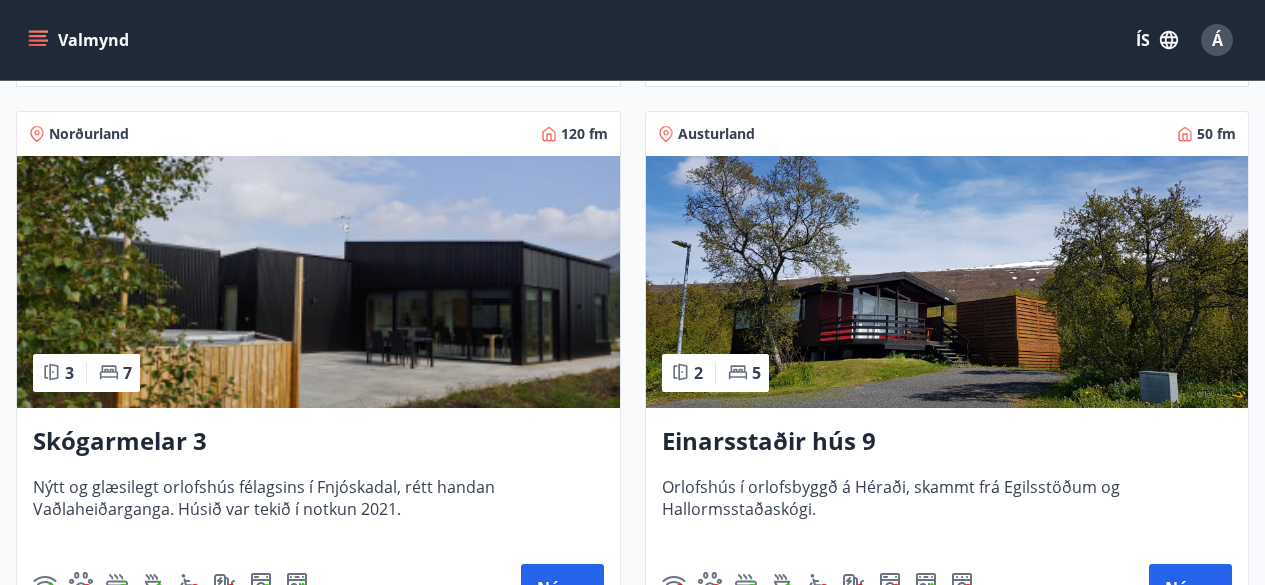 click at bounding box center [318, 282] 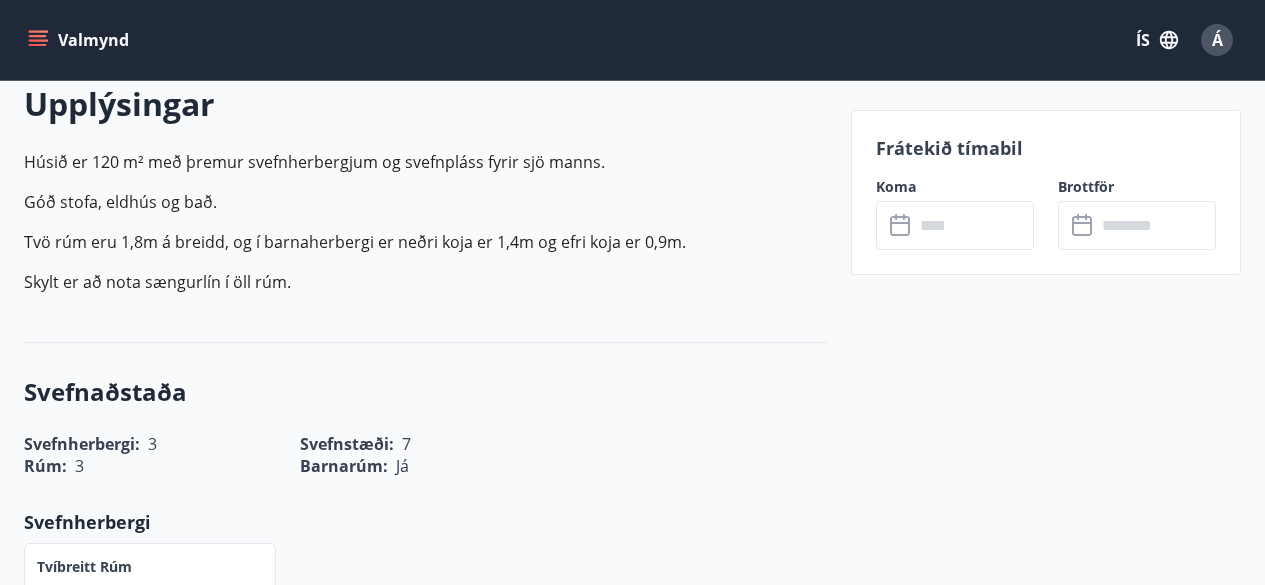 scroll, scrollTop: 600, scrollLeft: 0, axis: vertical 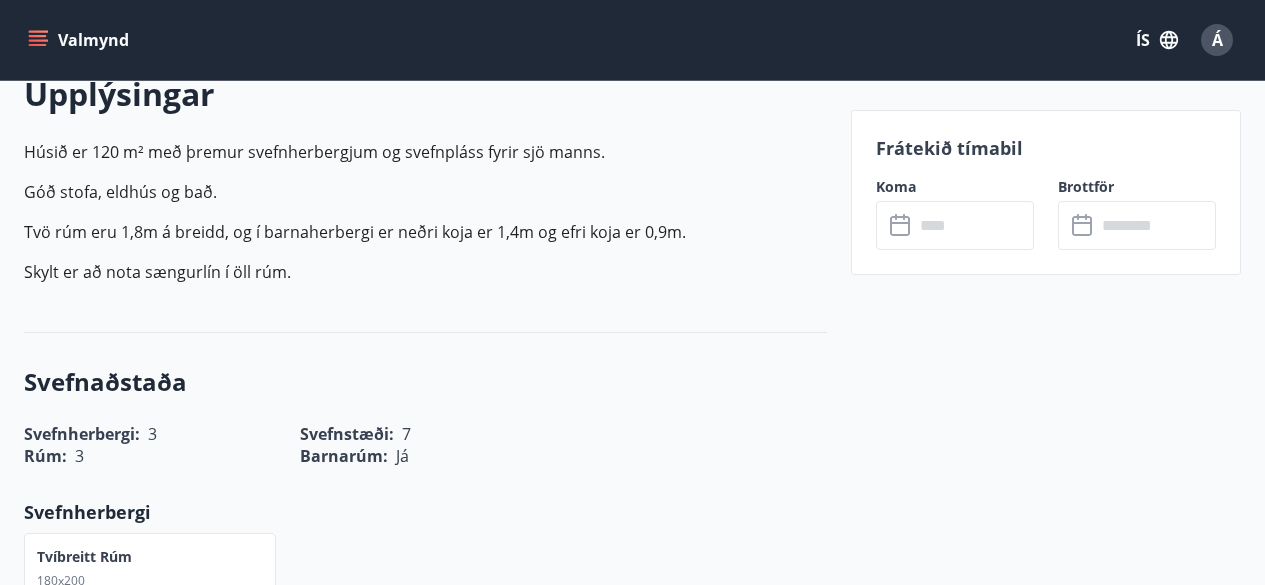 click at bounding box center (974, 225) 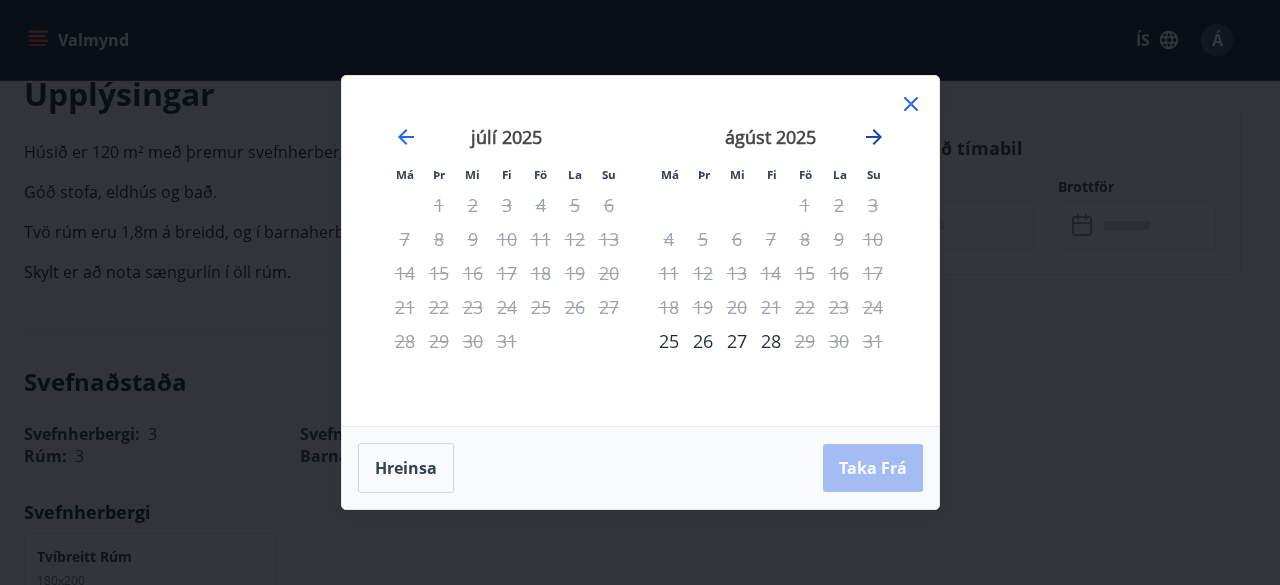 click 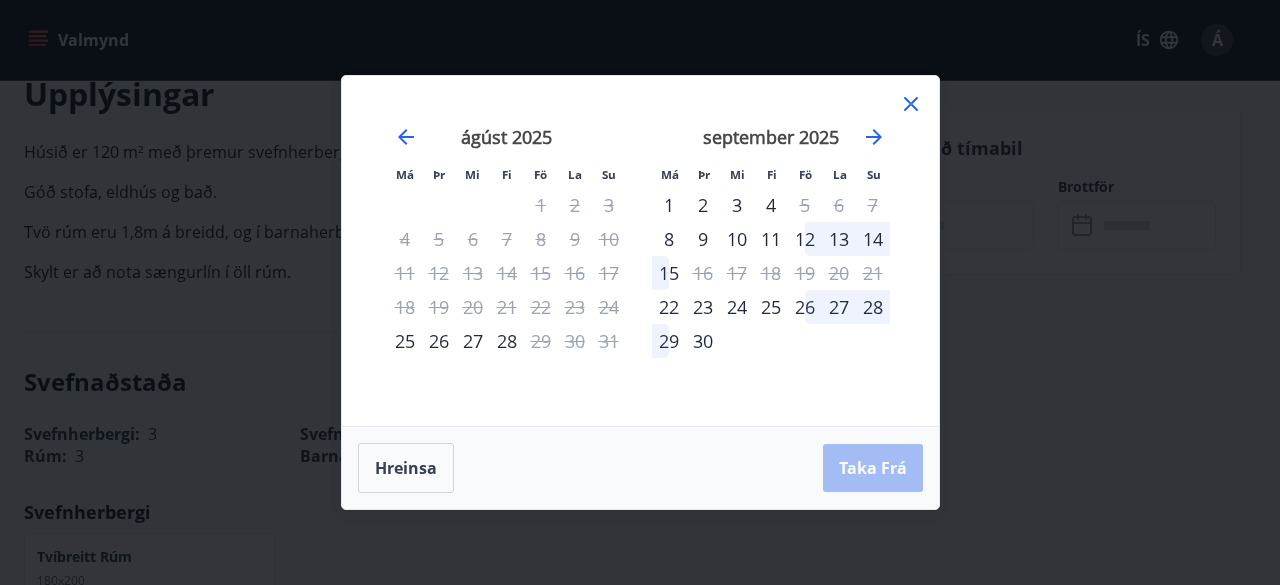 click on "23" at bounding box center [703, 307] 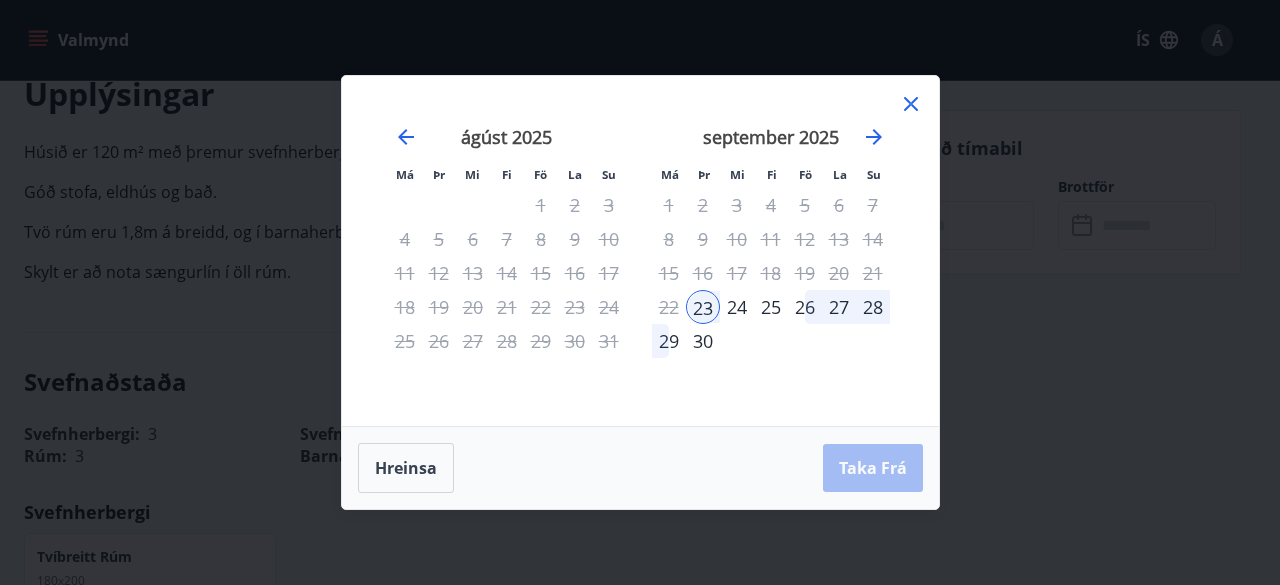 click on "23" at bounding box center (703, 307) 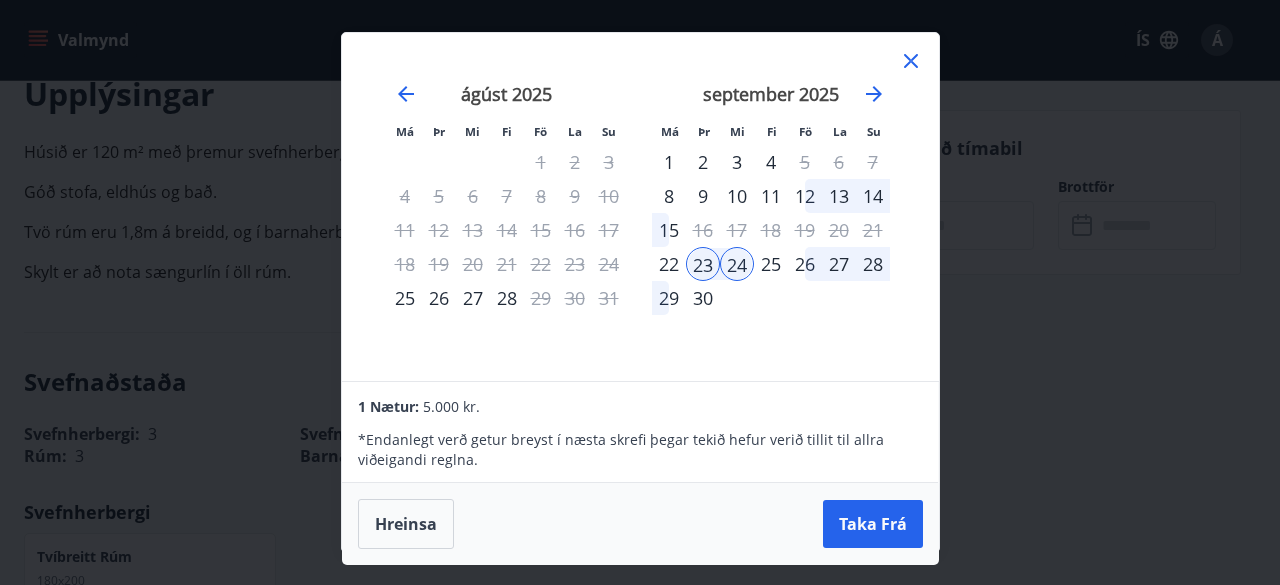 click on "25" at bounding box center (771, 264) 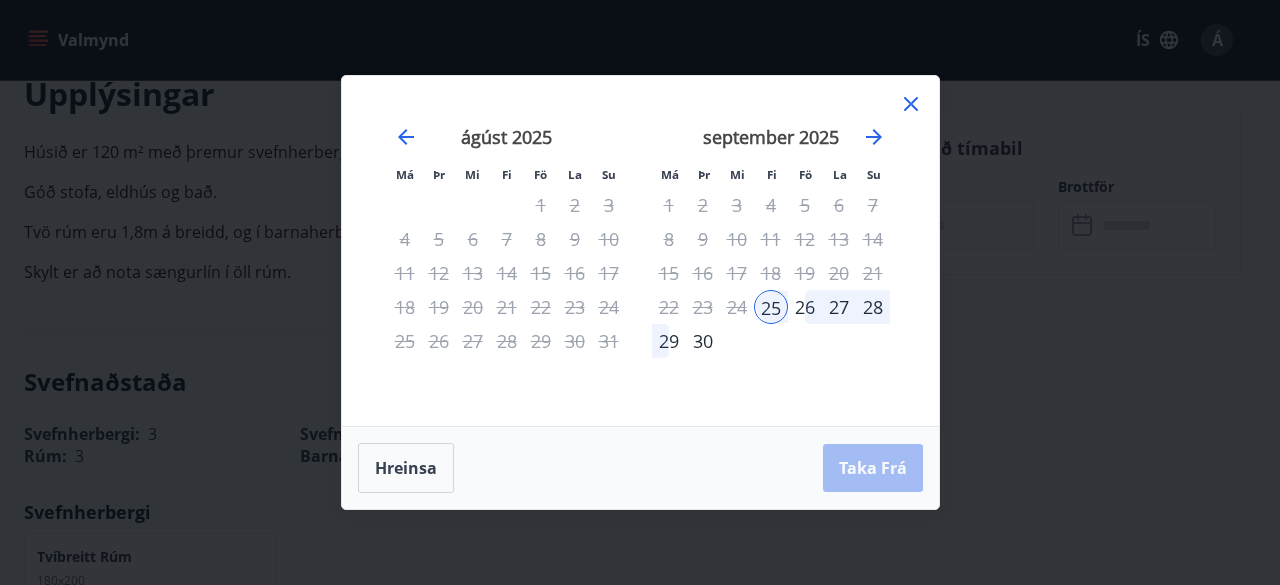 click on "26" at bounding box center [805, 307] 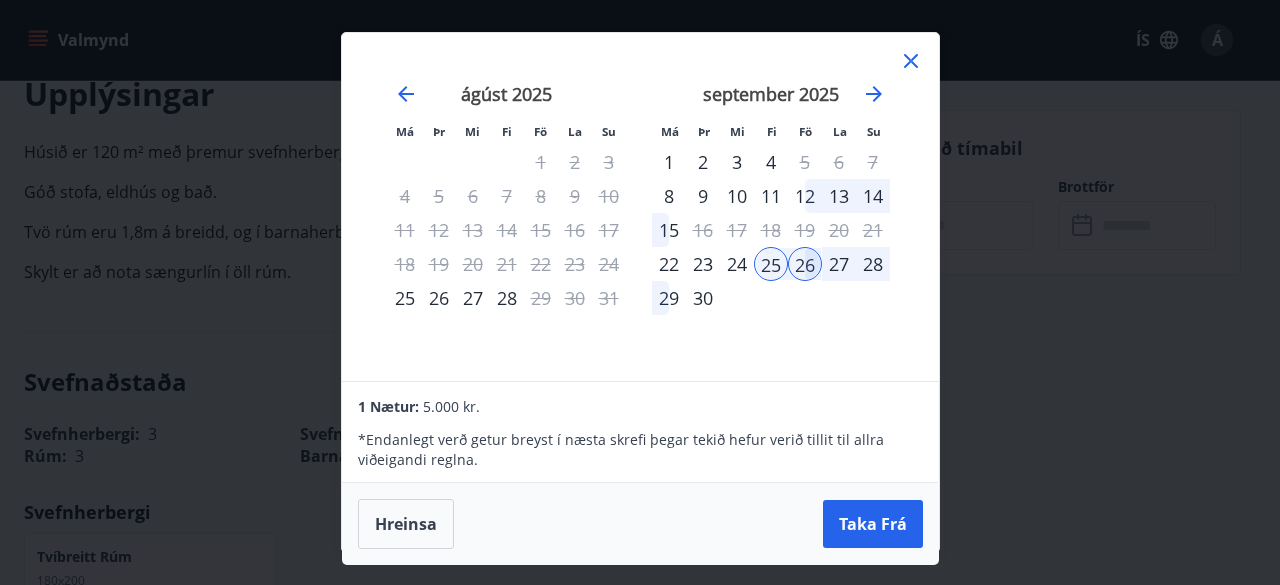 click on "27" at bounding box center (839, 264) 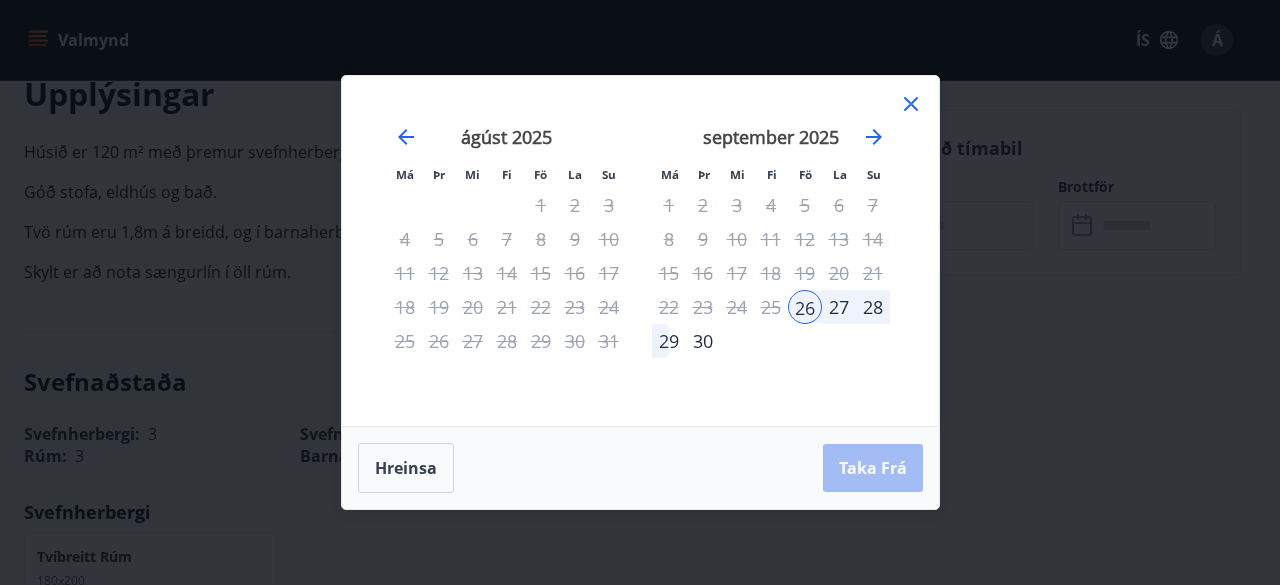 click on "27" at bounding box center [839, 307] 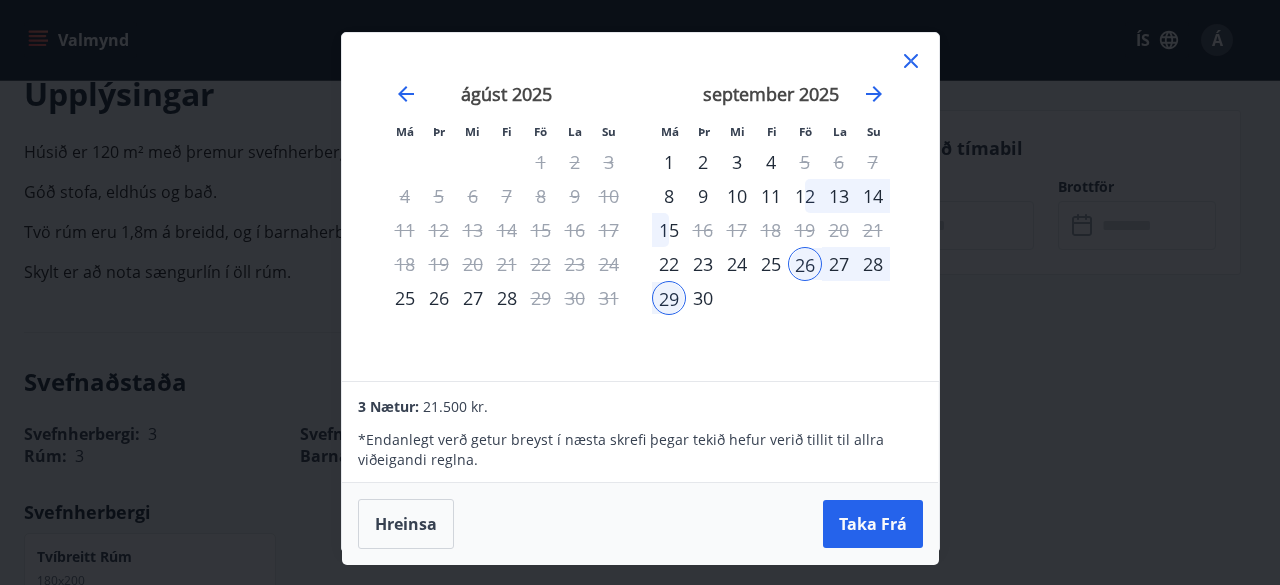 click 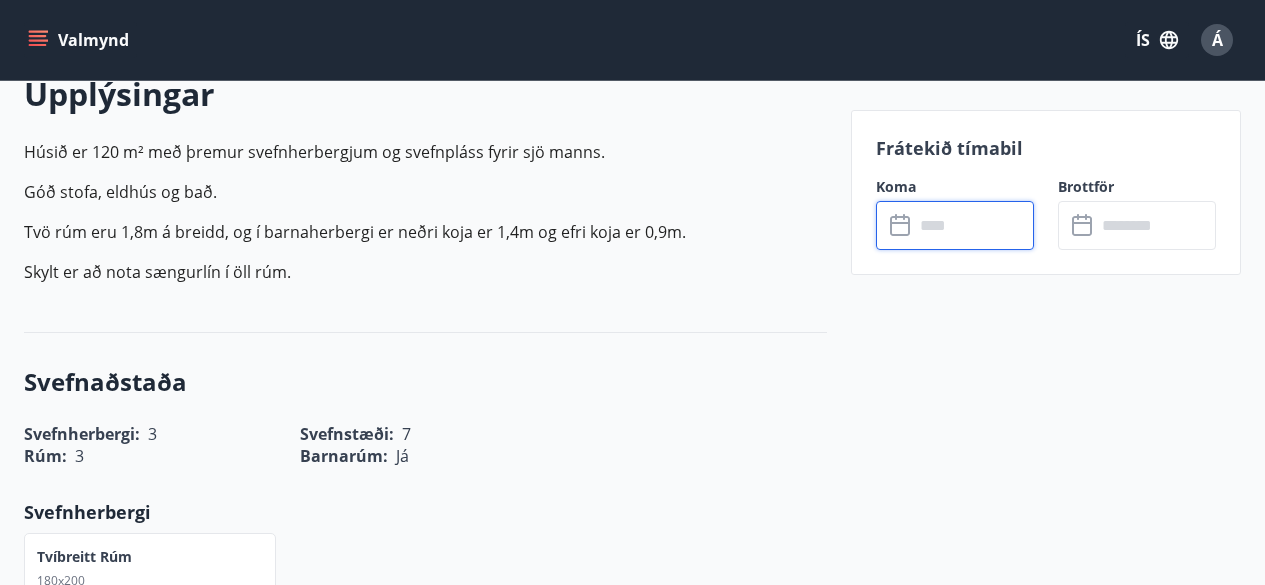 click at bounding box center (974, 225) 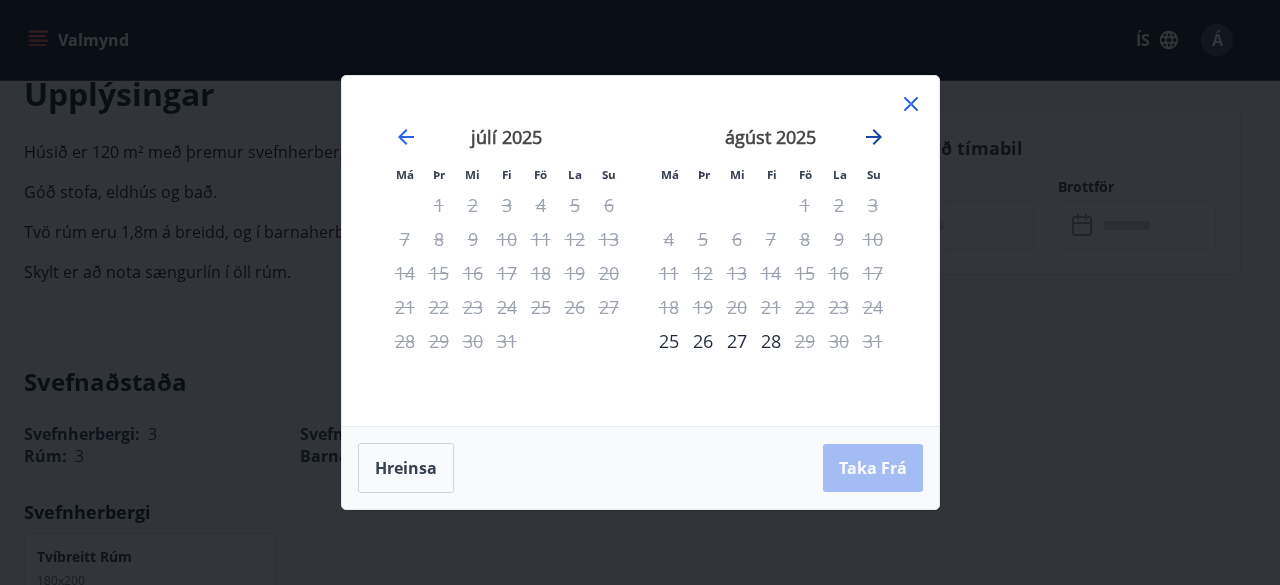 click 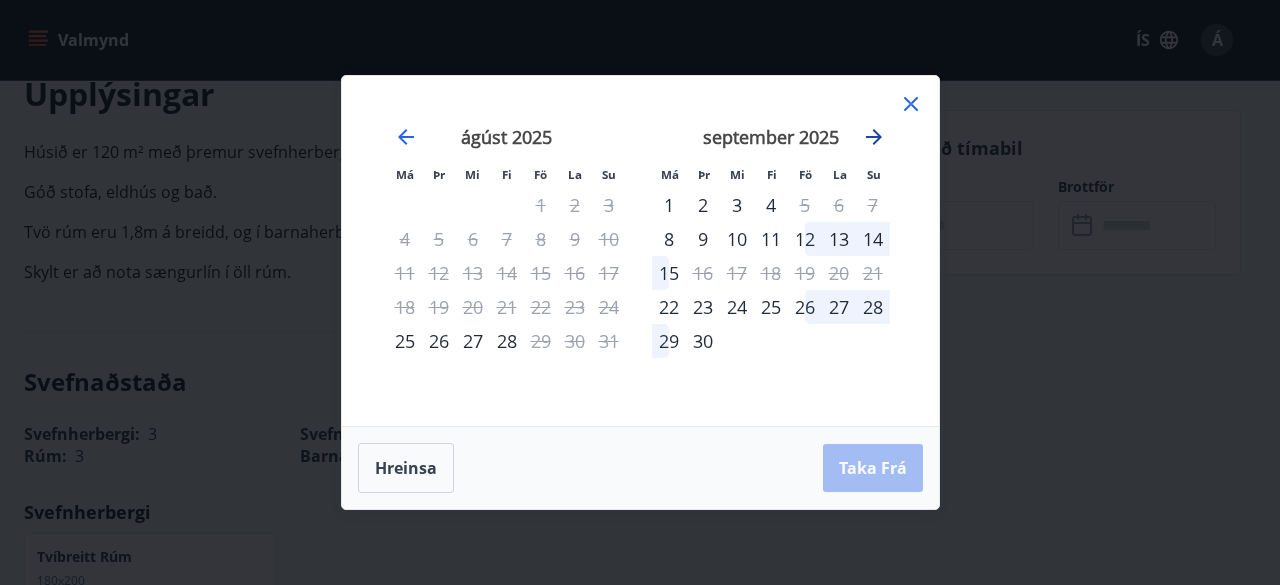 click 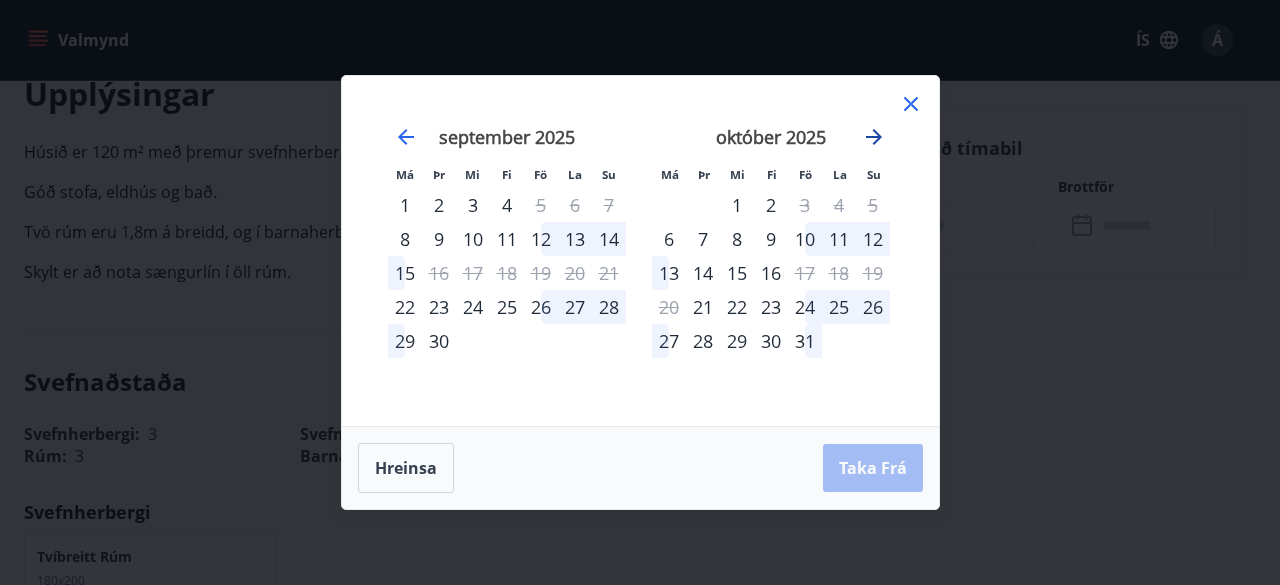click 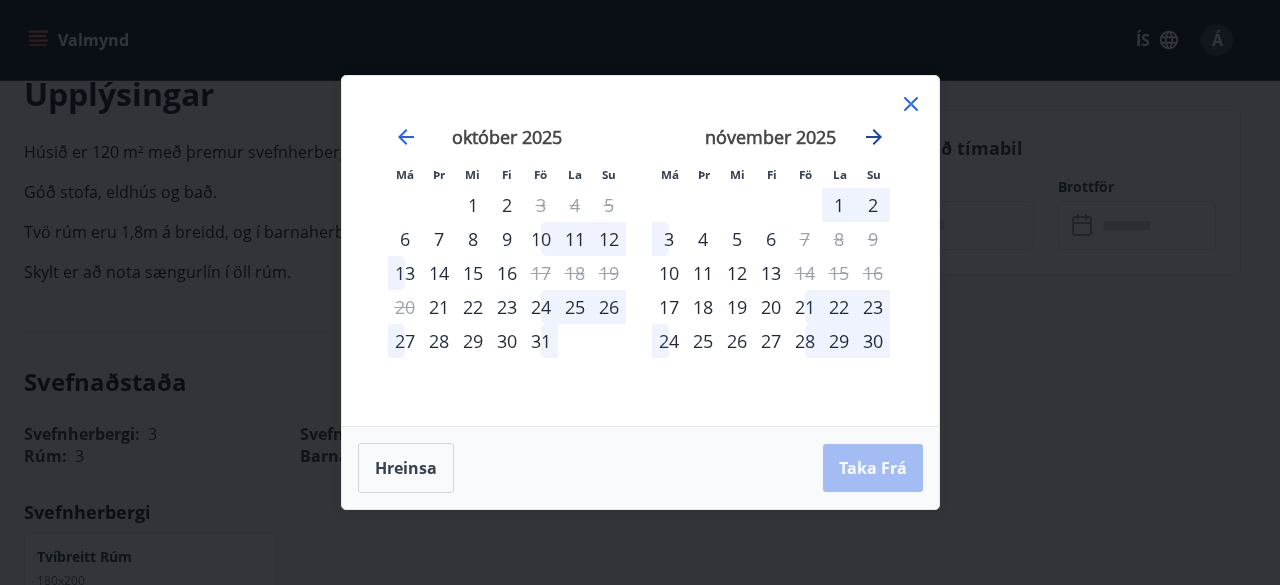 click 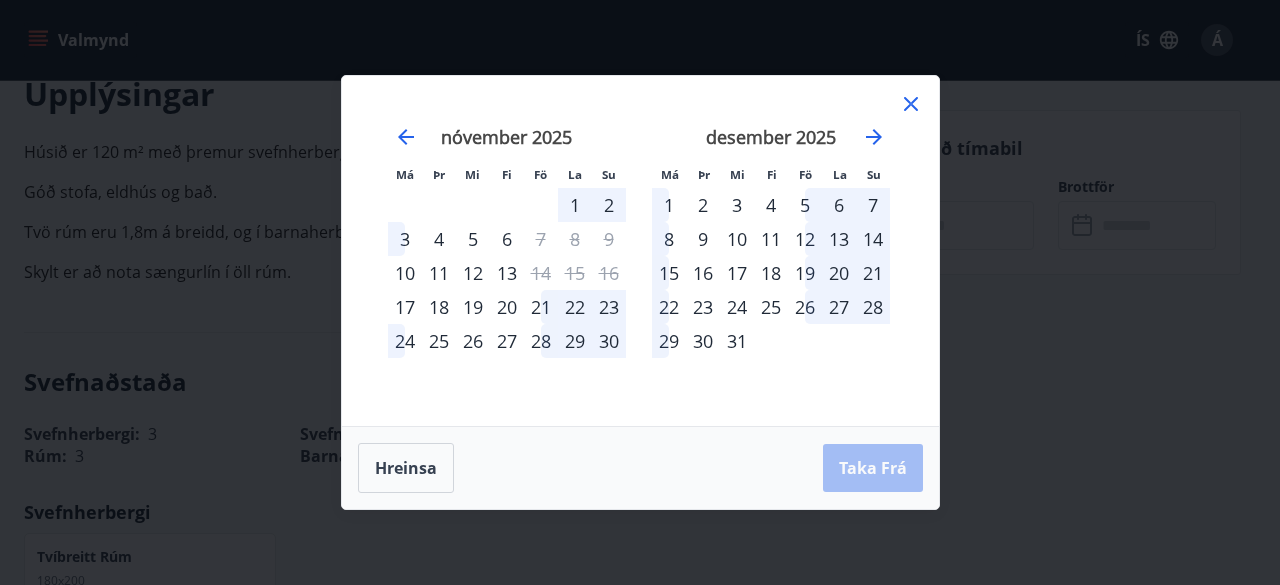 click on "8" at bounding box center [575, 239] 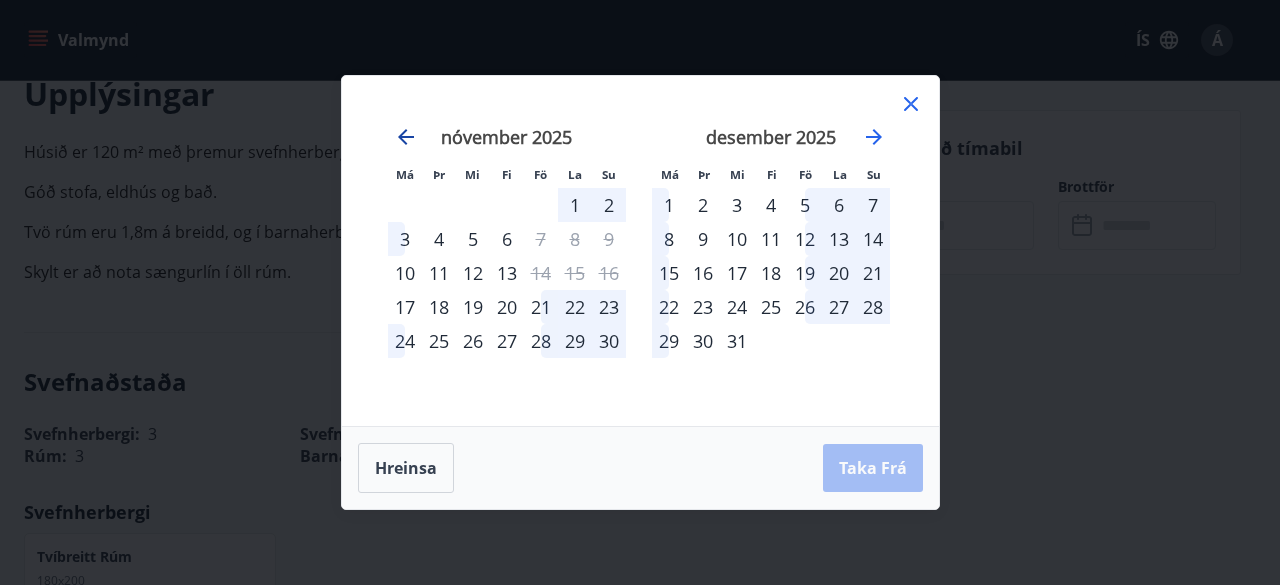 click 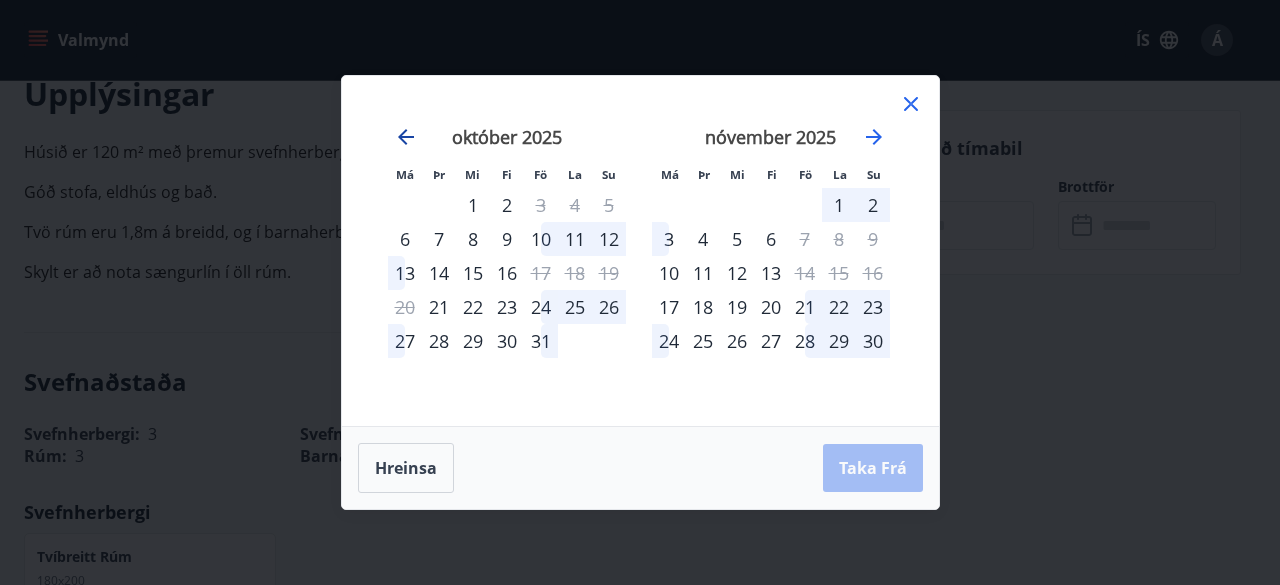 click 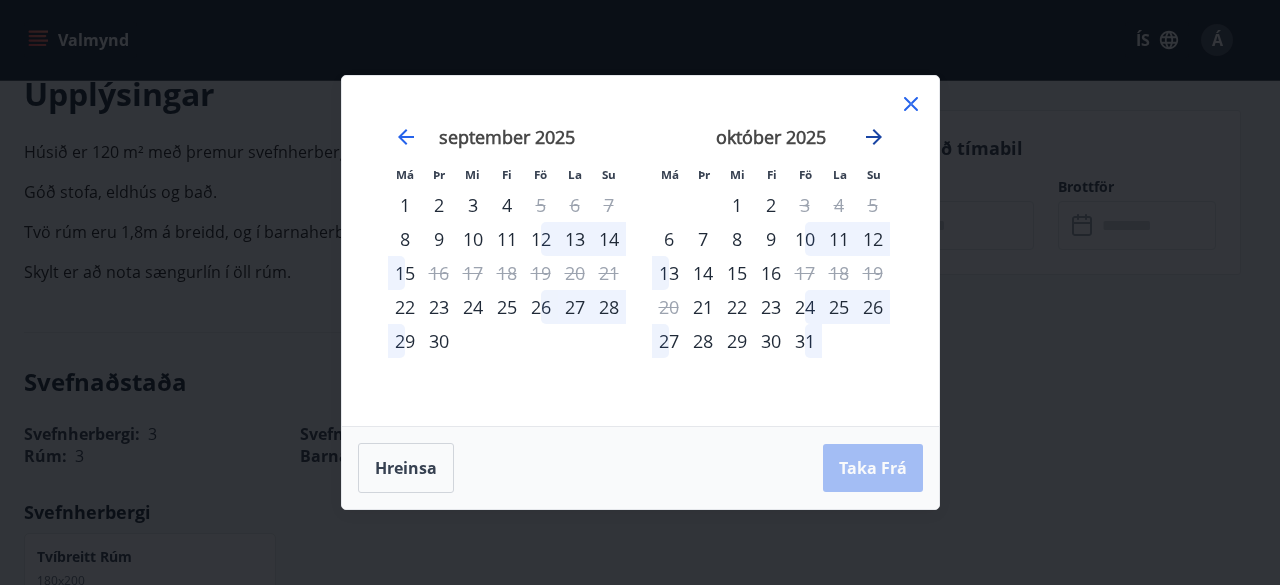 click 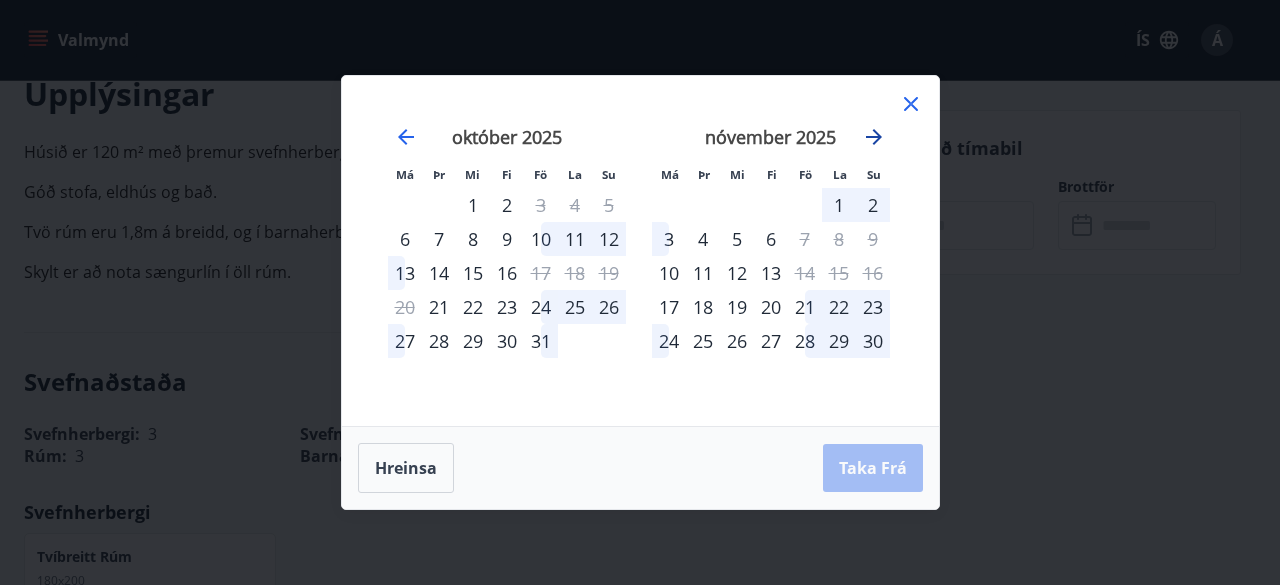 click 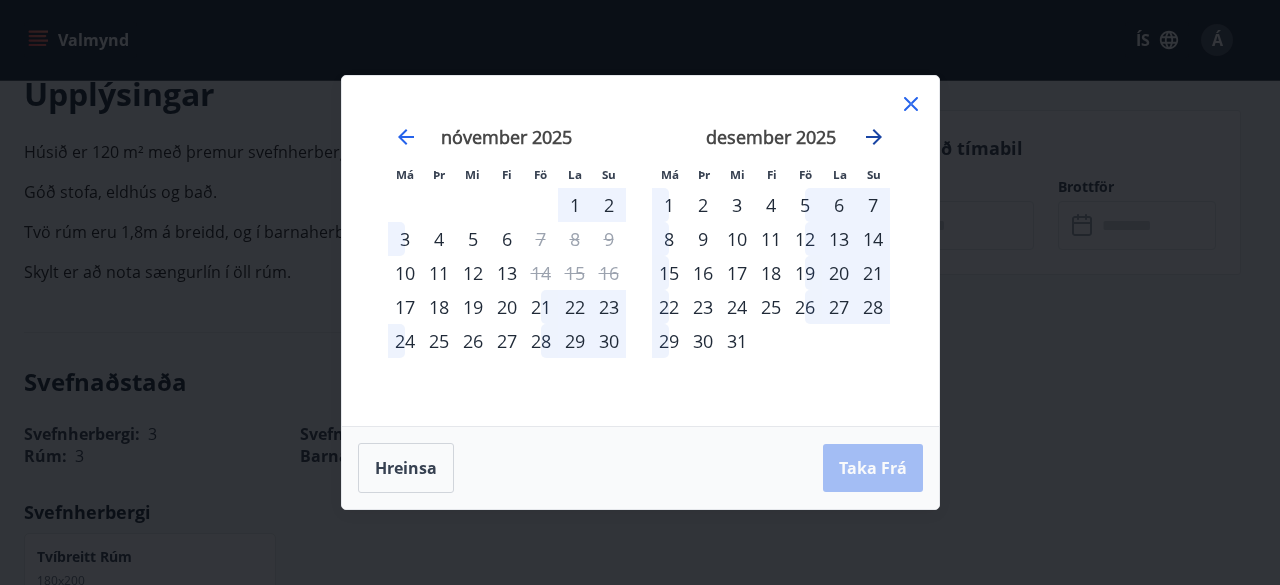 click 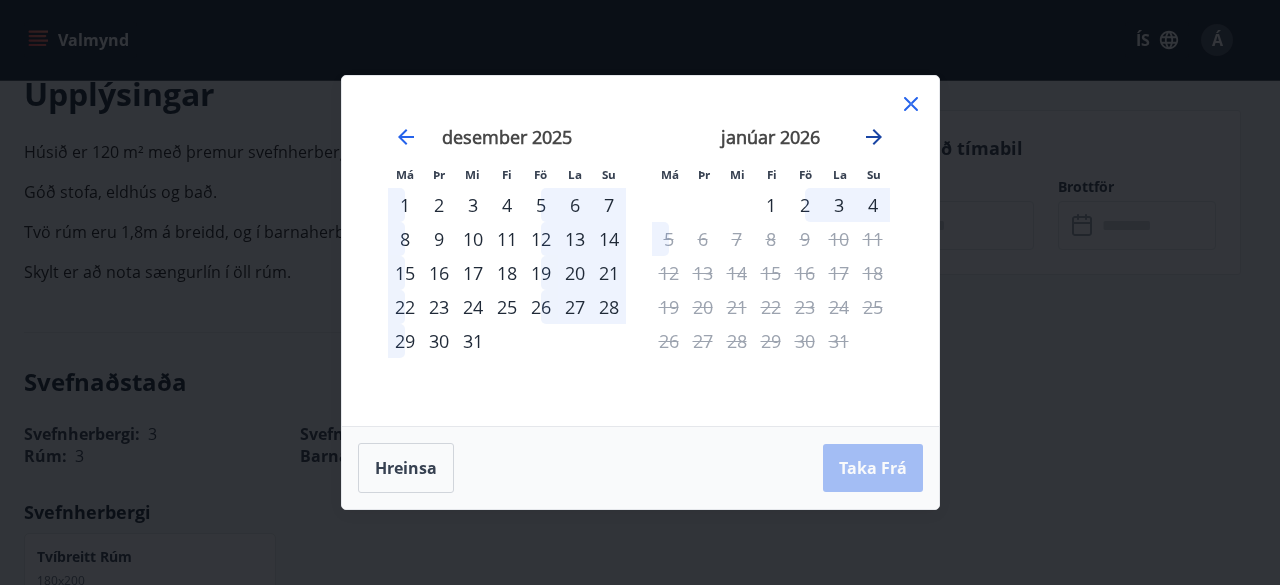click 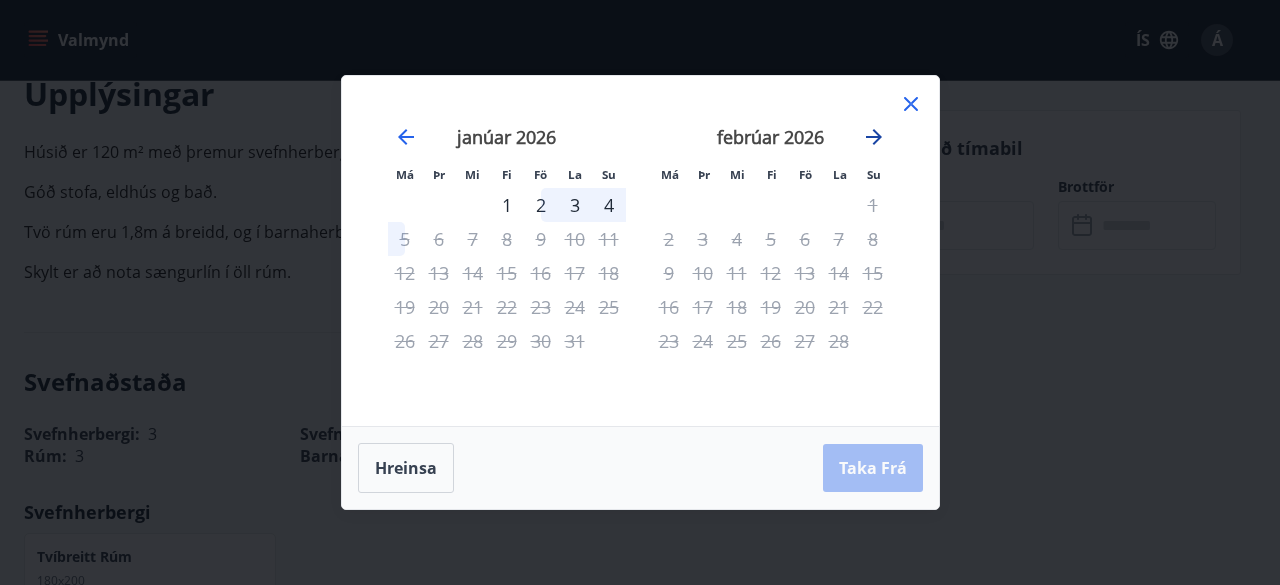 click 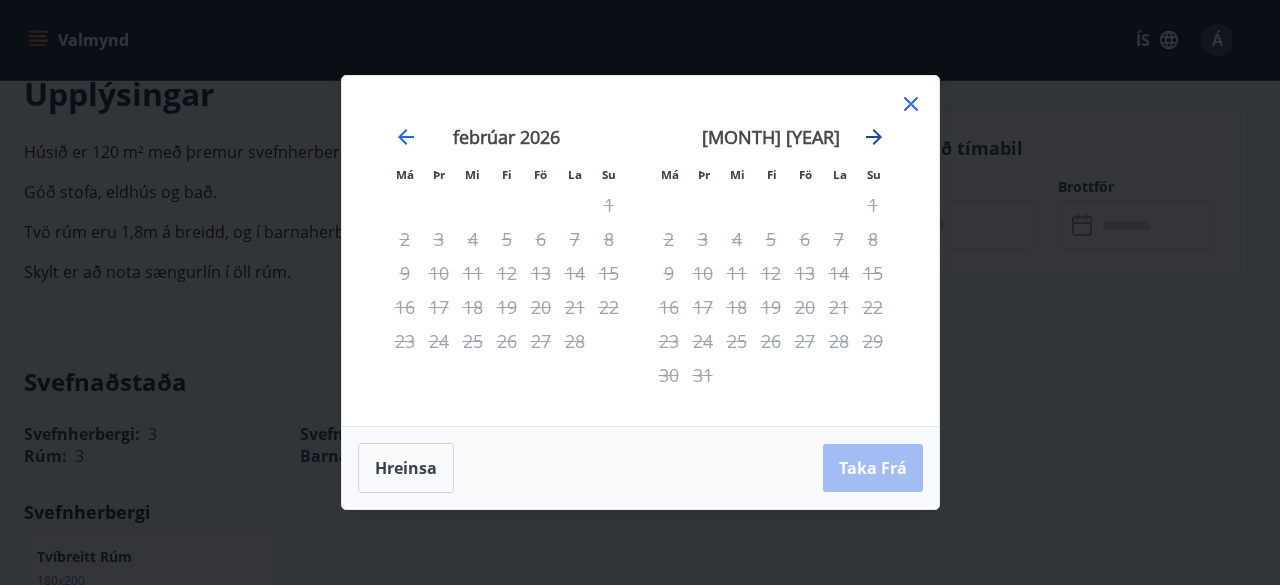 click 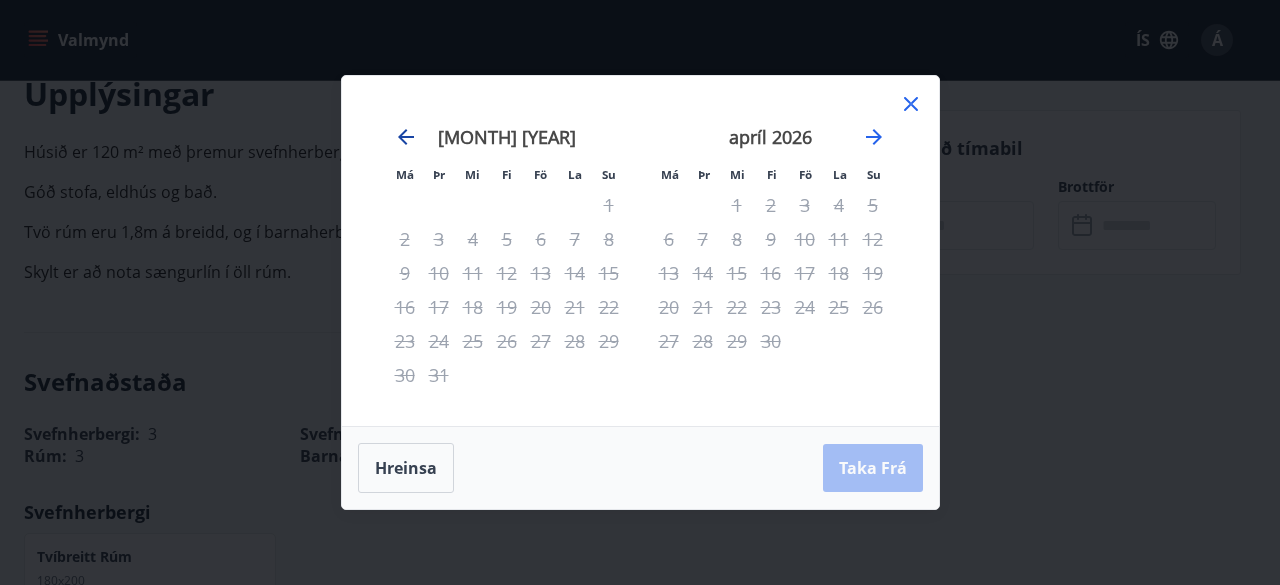 click 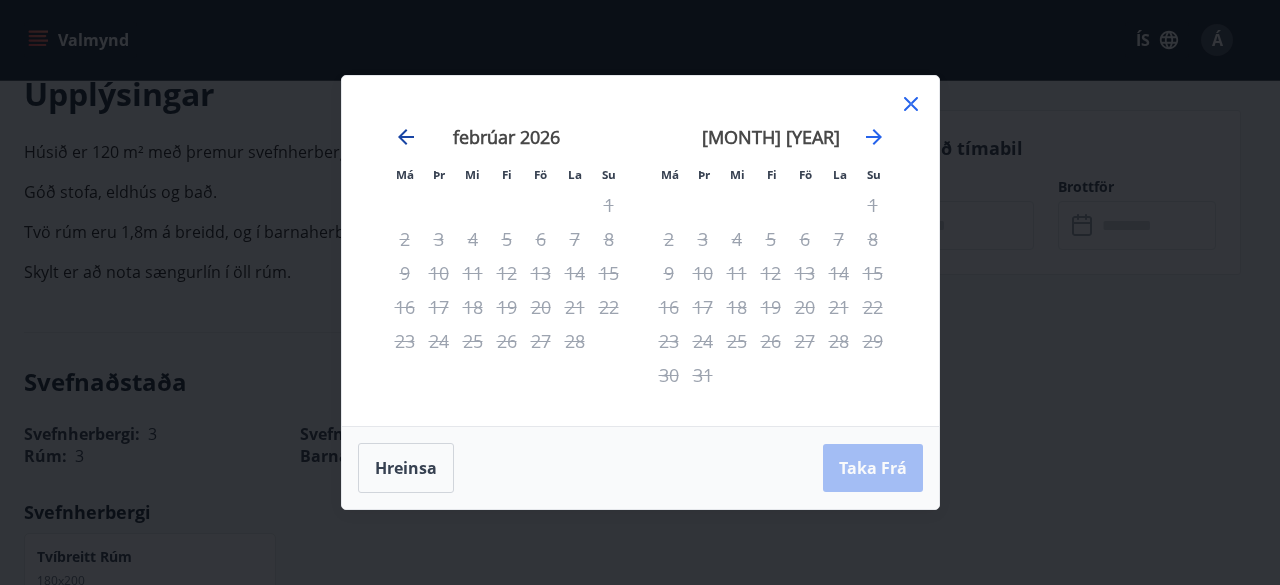 click 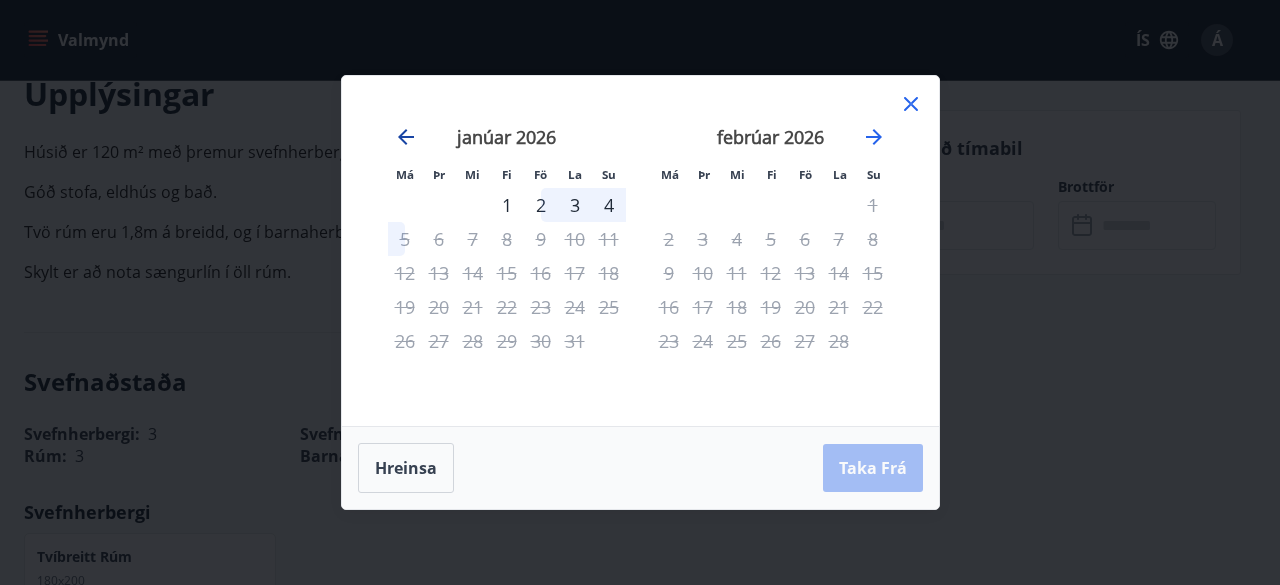 click 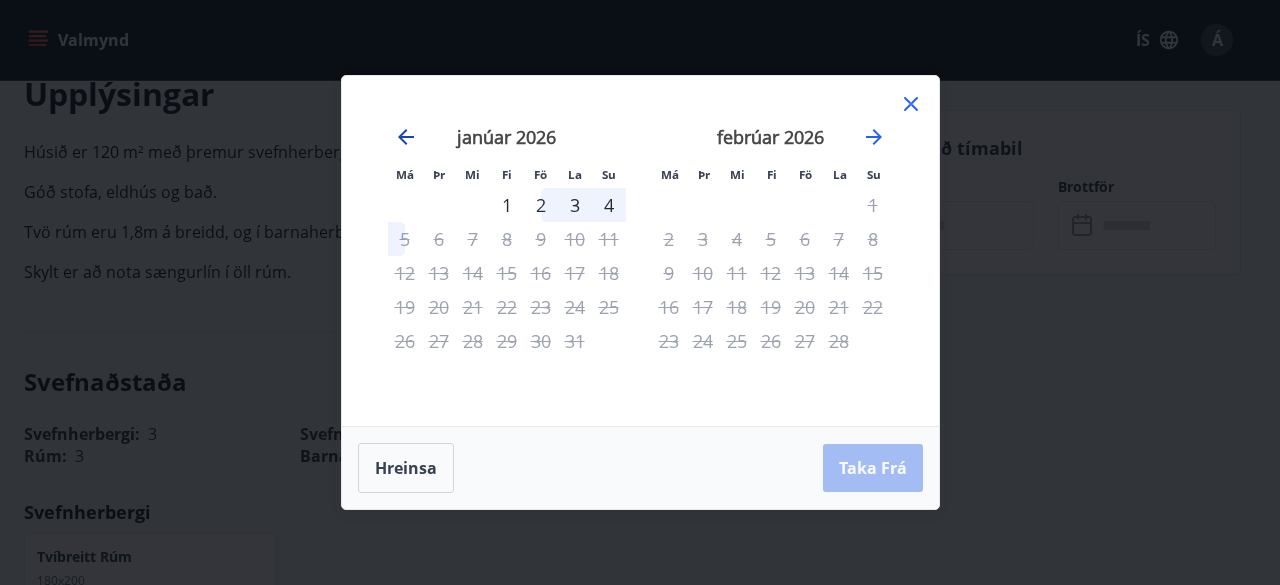 click 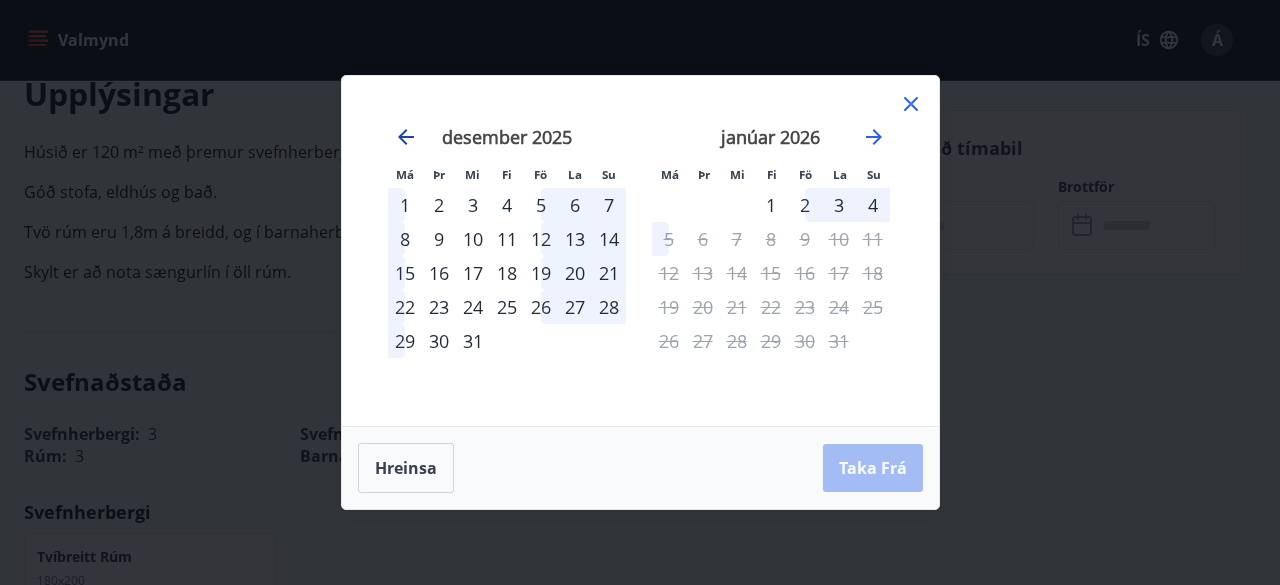 click 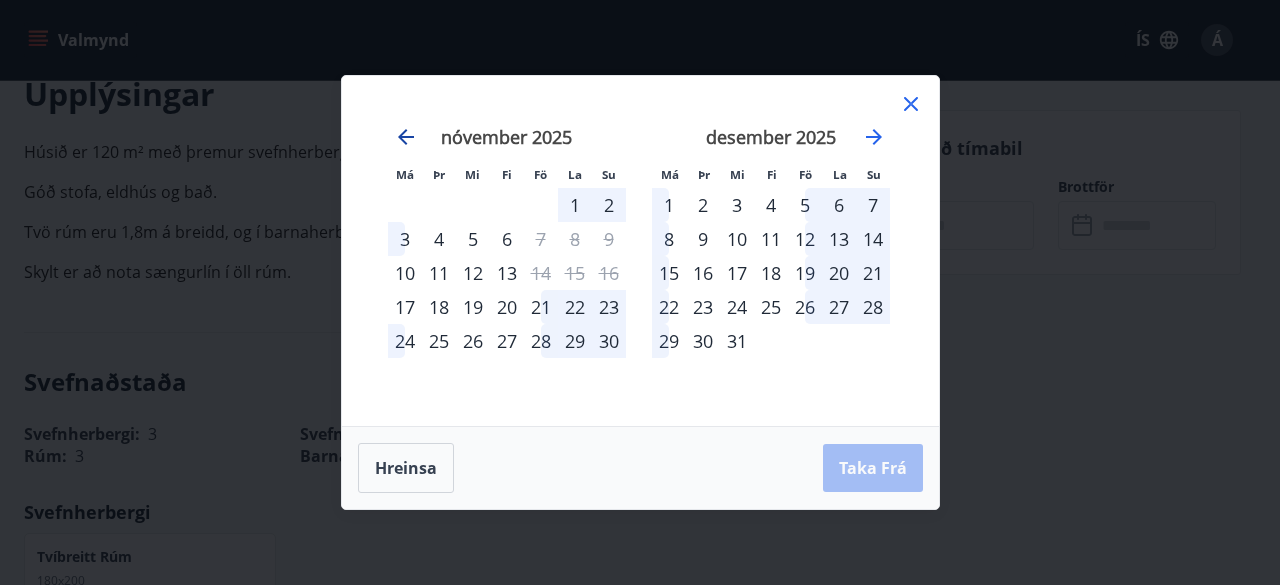 click 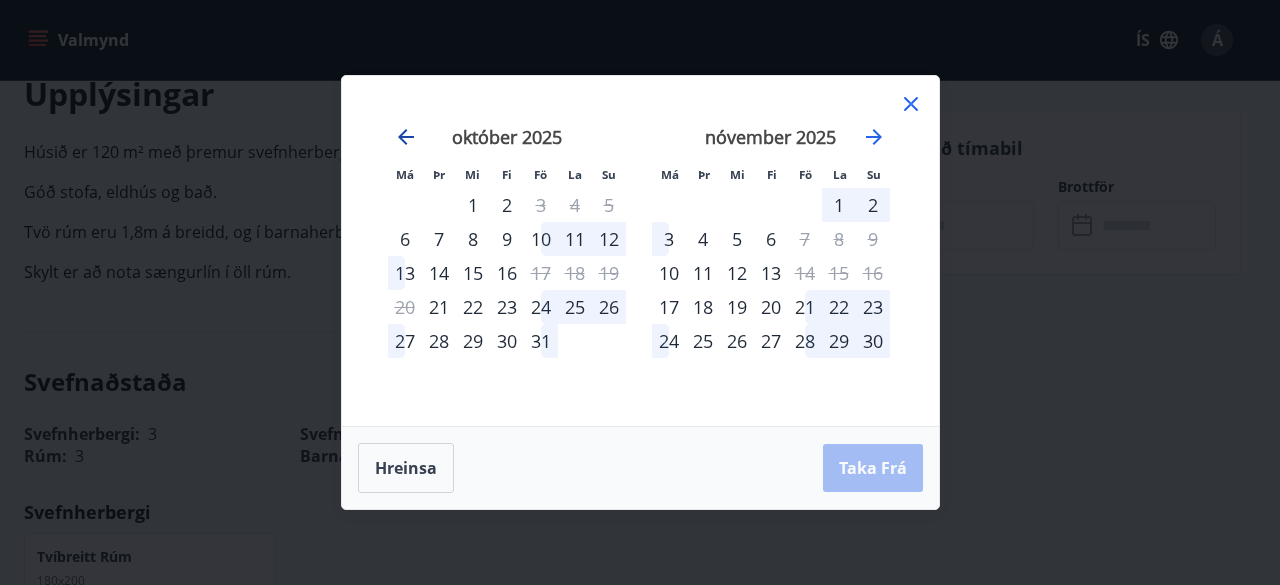 click 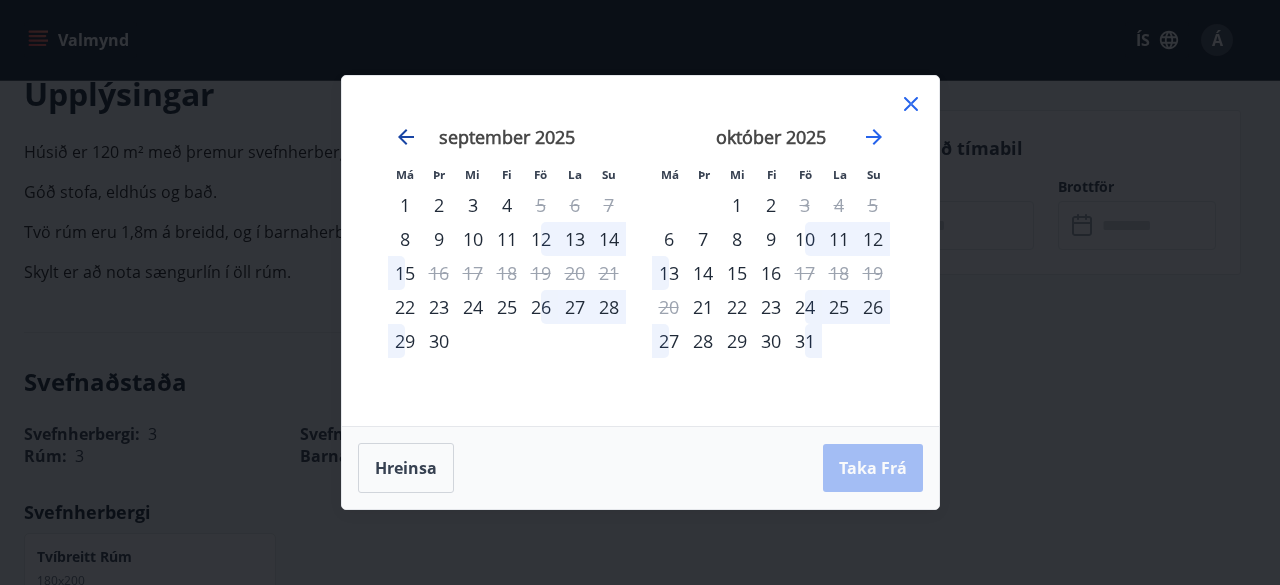 click 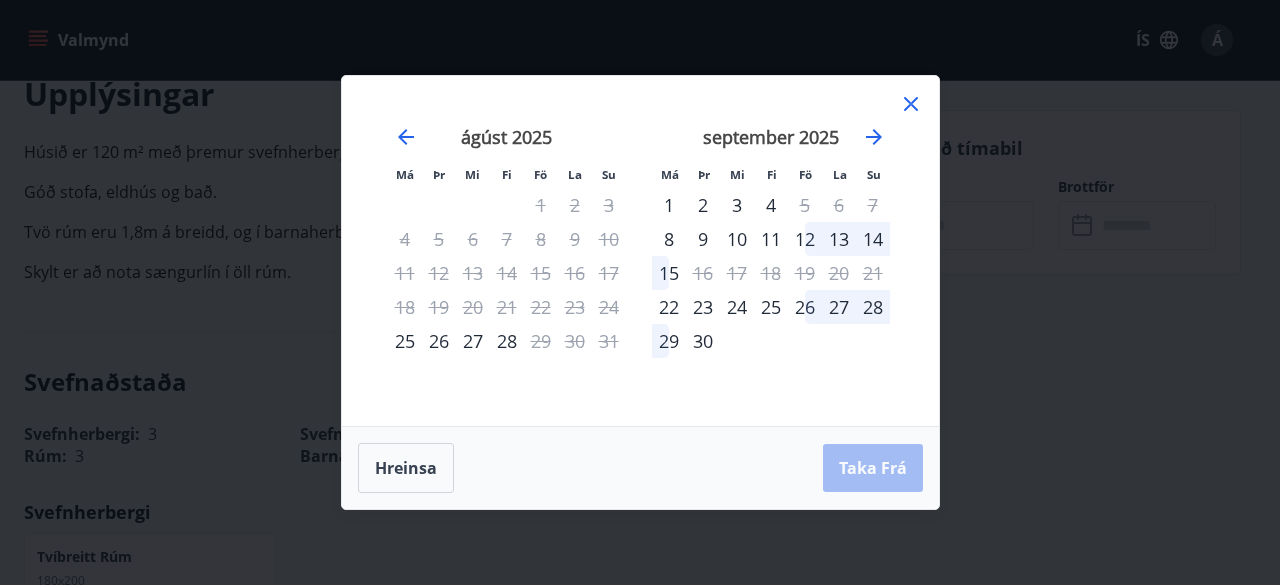 click 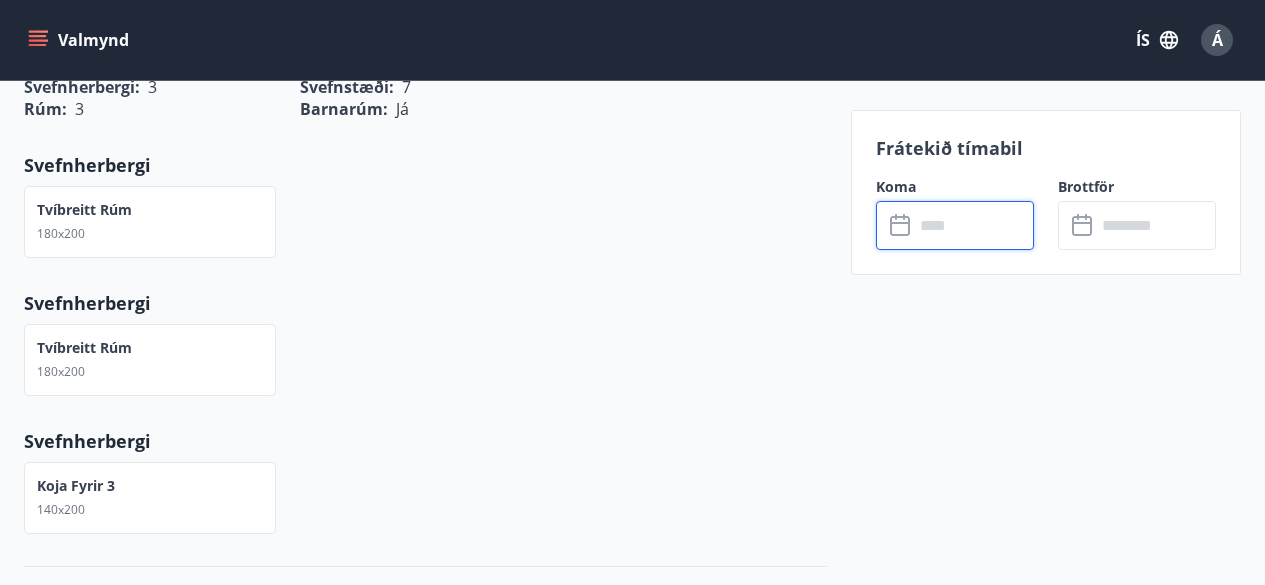 scroll, scrollTop: 800, scrollLeft: 0, axis: vertical 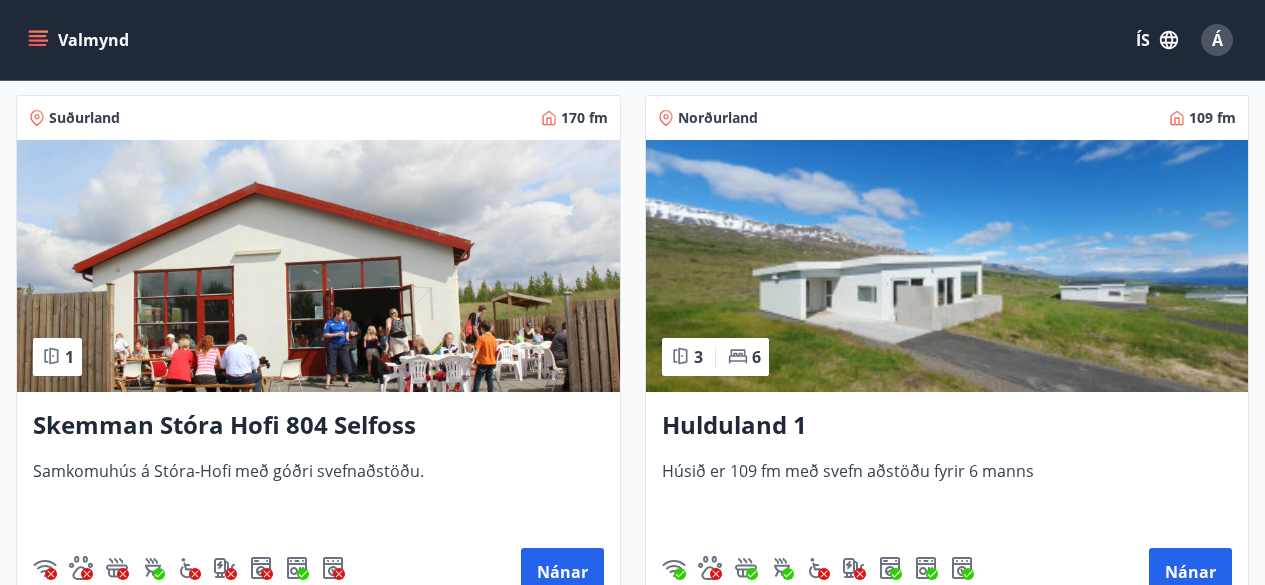 click on "Hulduland 1" at bounding box center [947, 426] 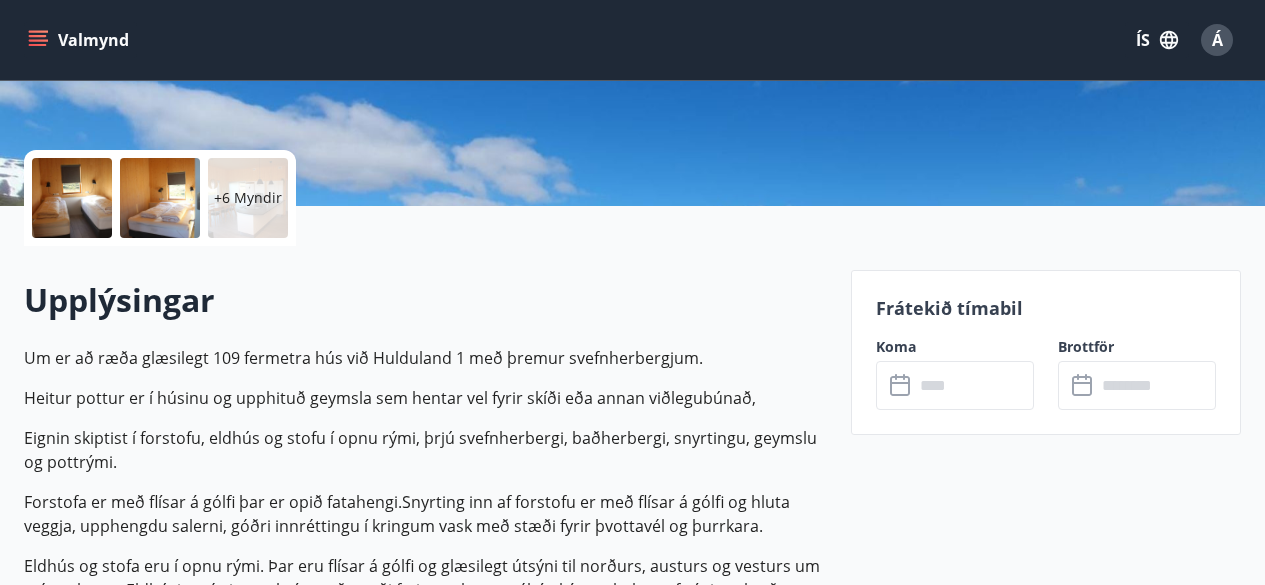 scroll, scrollTop: 400, scrollLeft: 0, axis: vertical 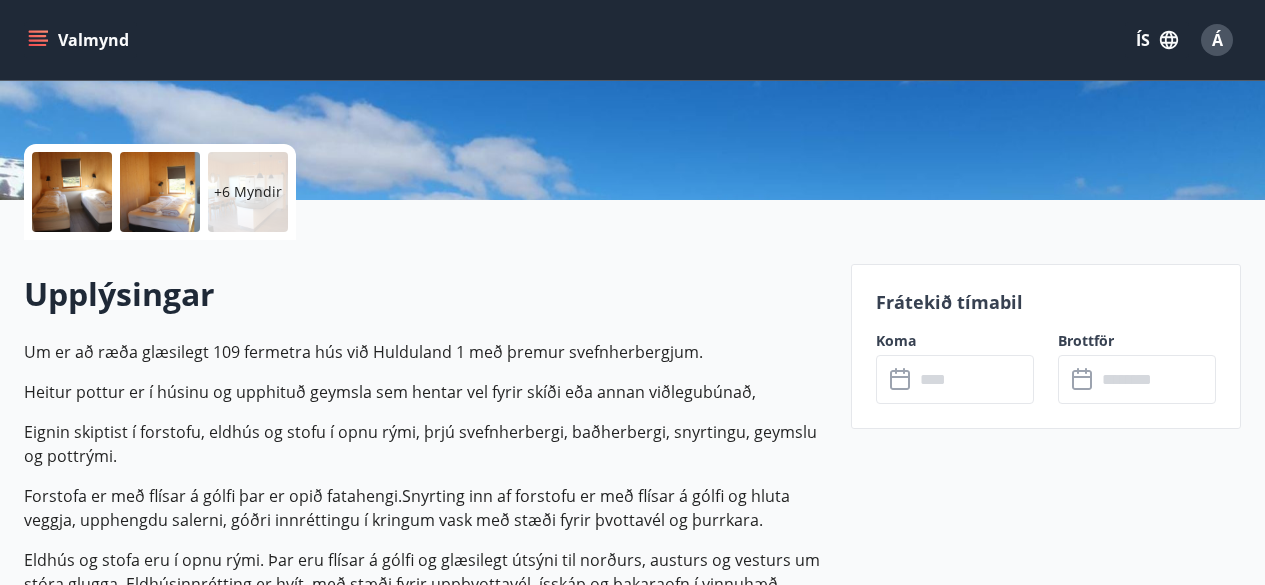 click 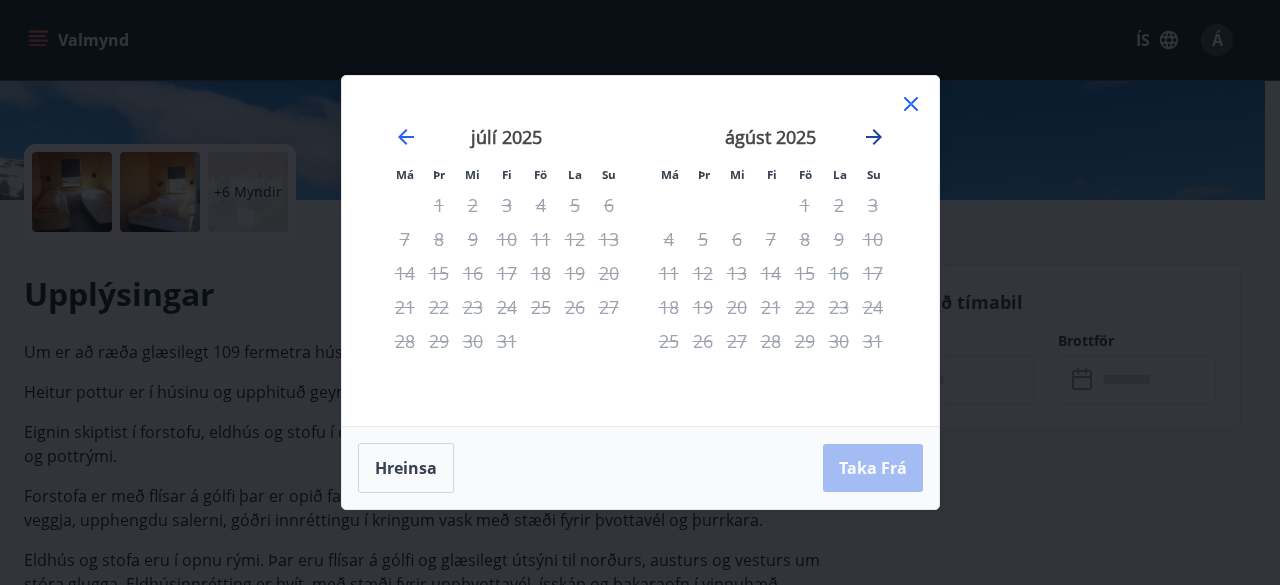 click 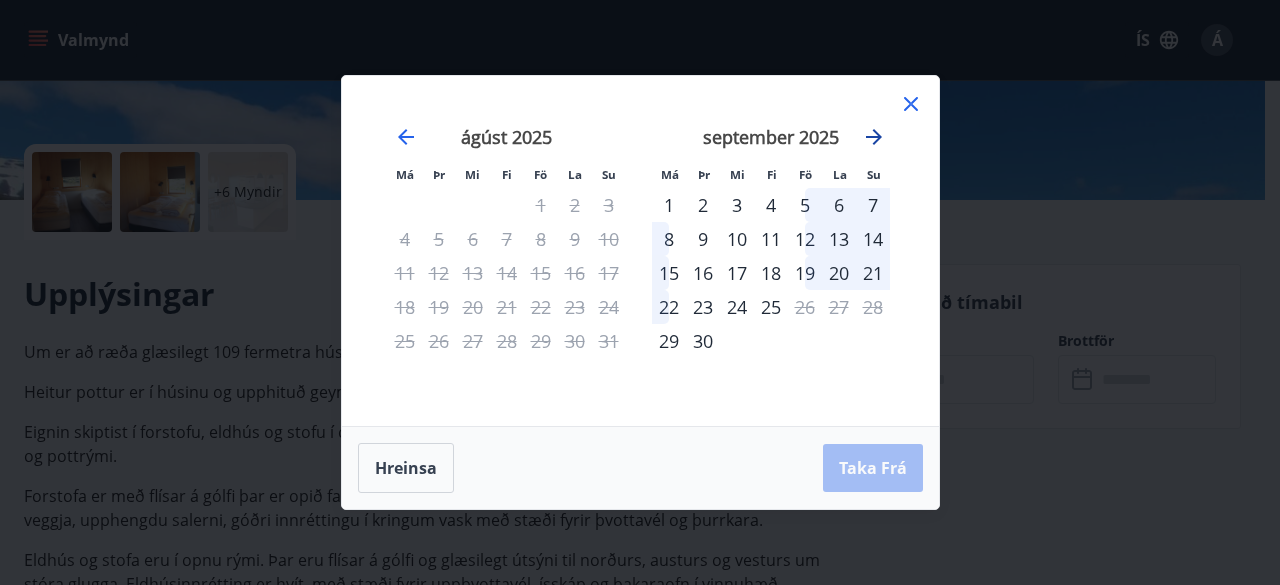click 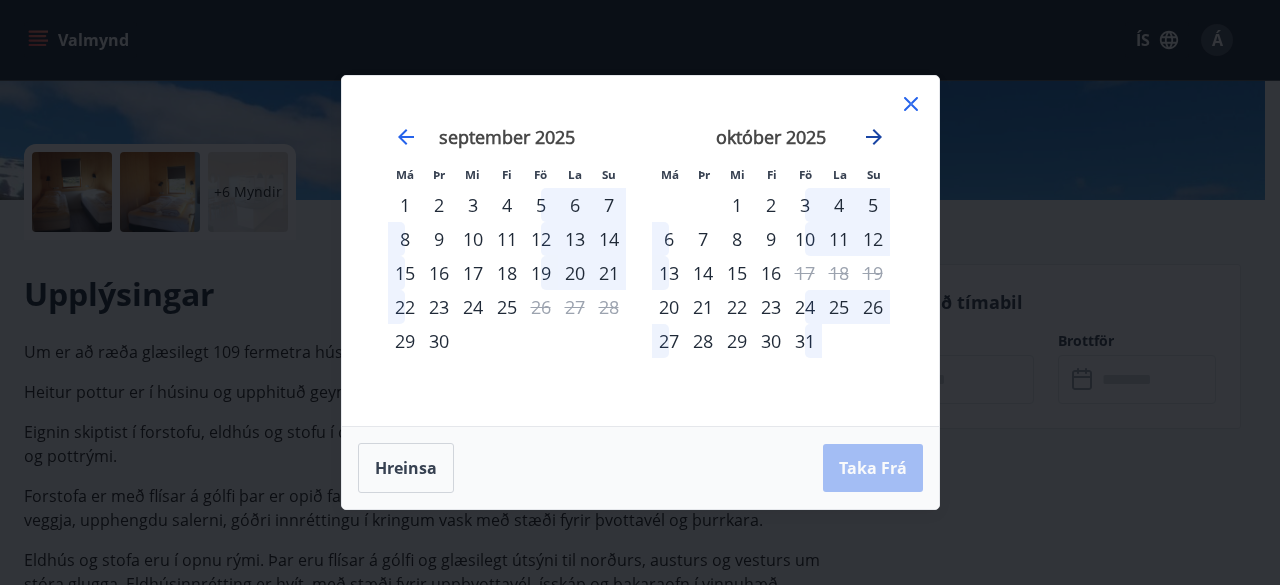 click 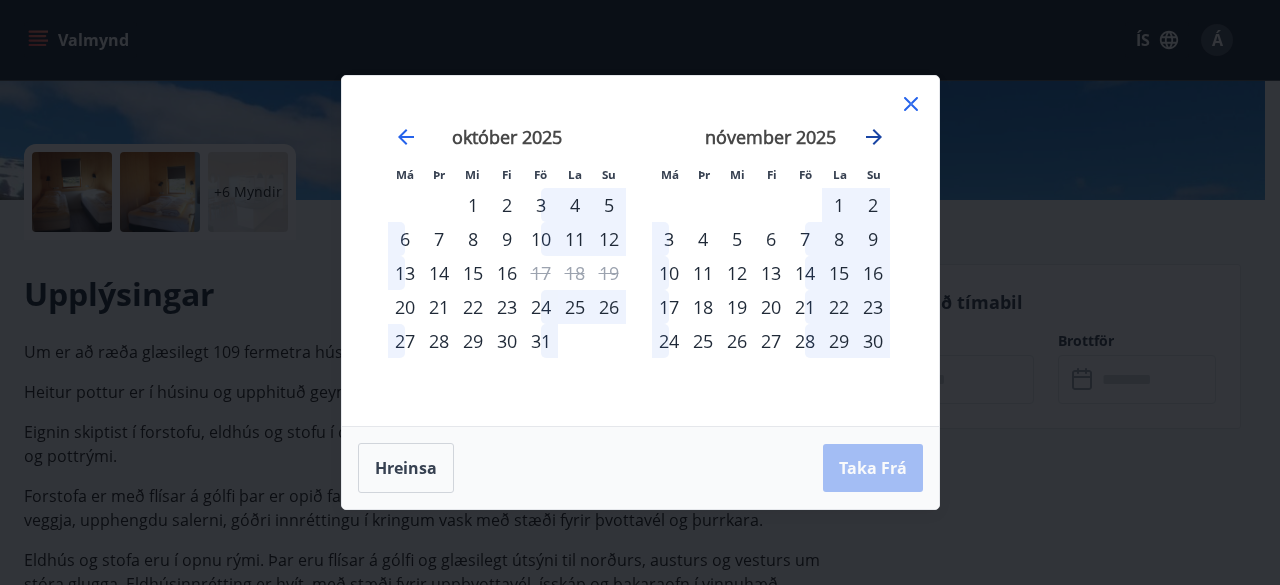 click 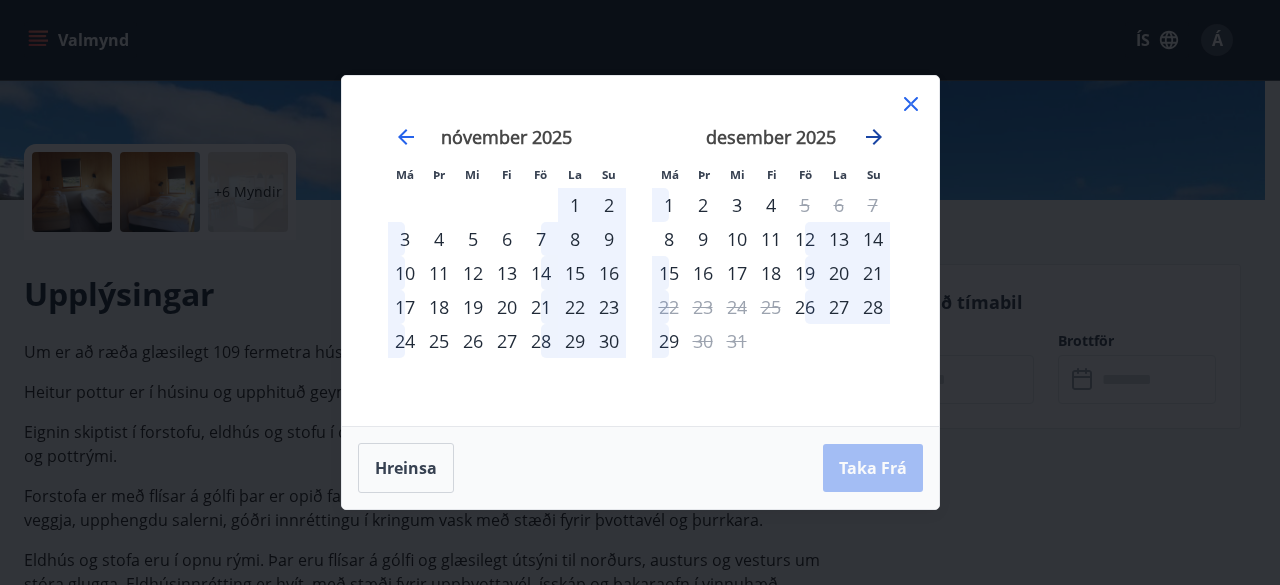 click 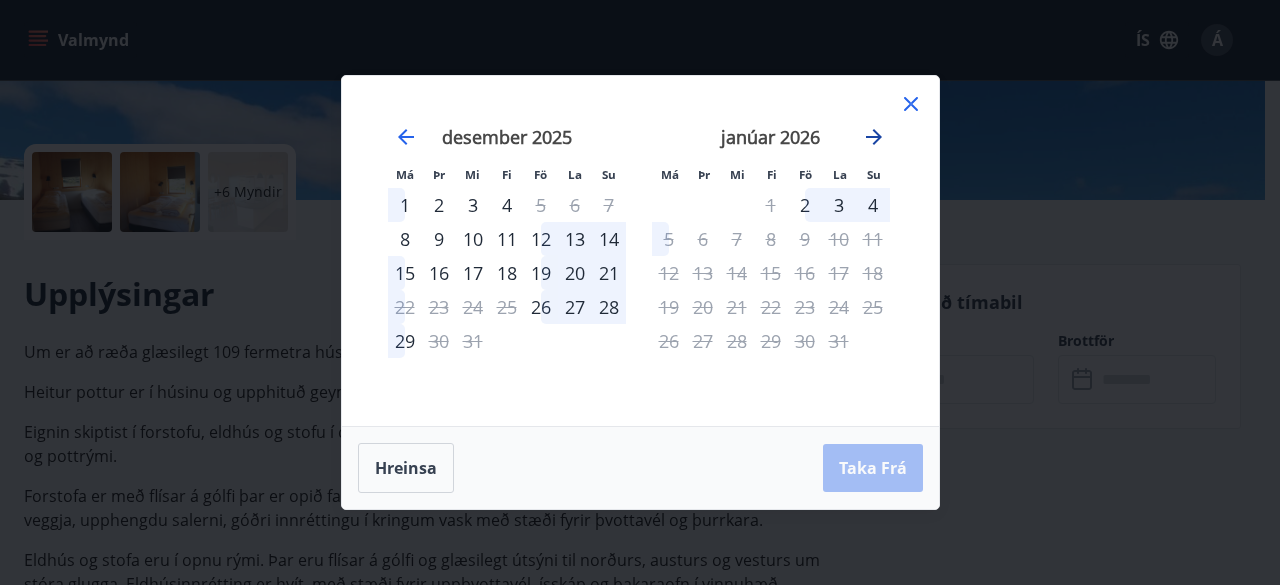 click 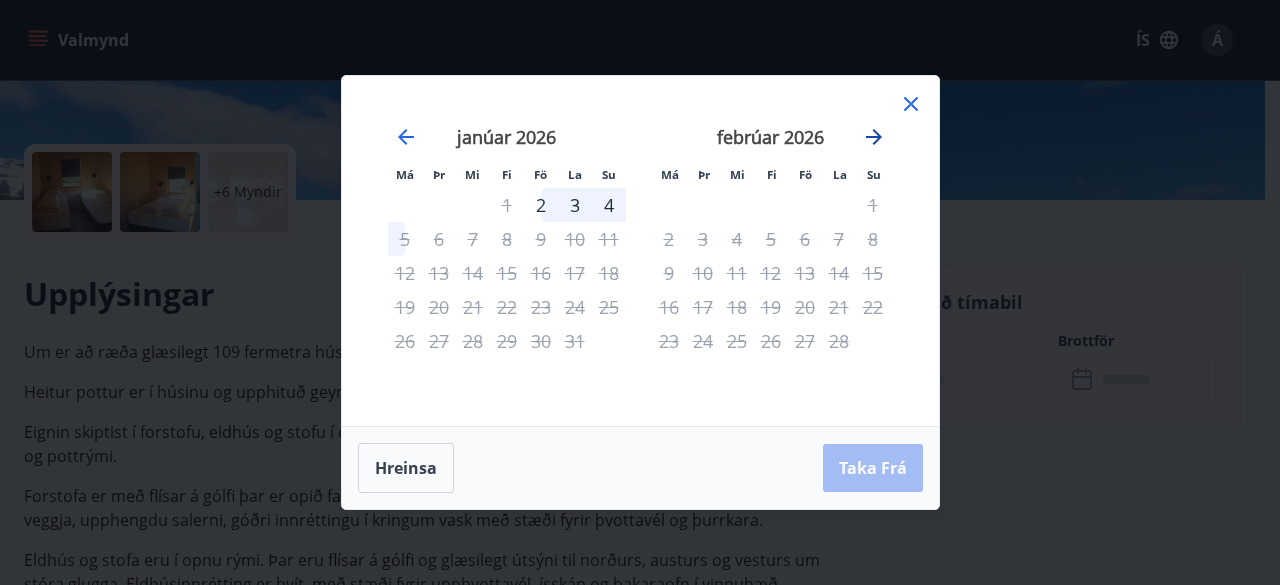 click 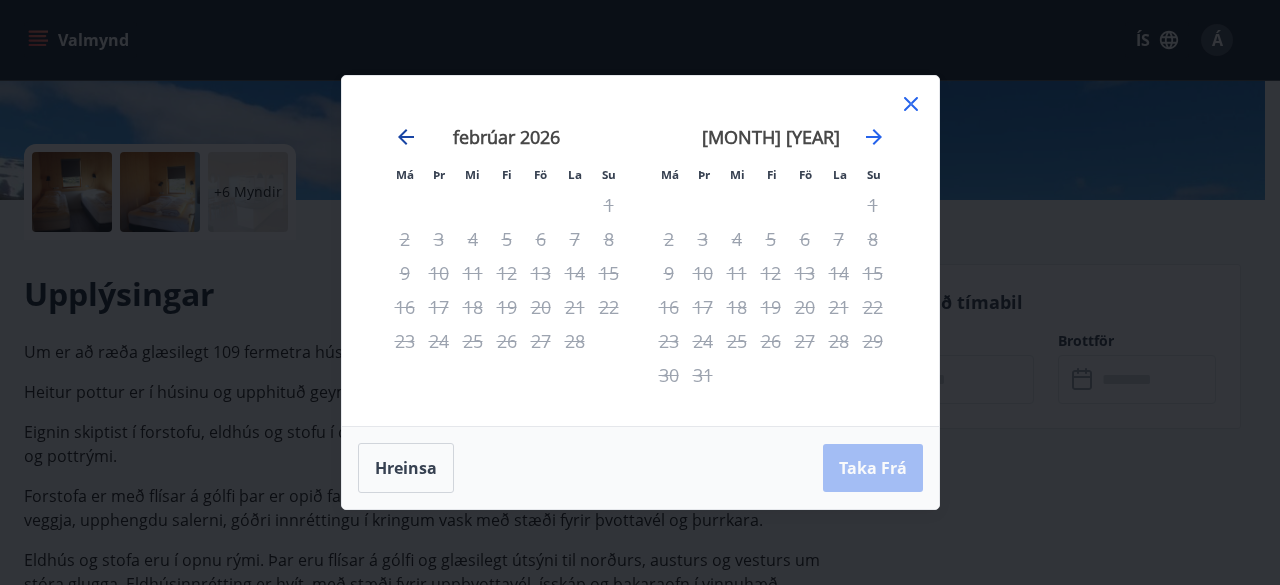 click 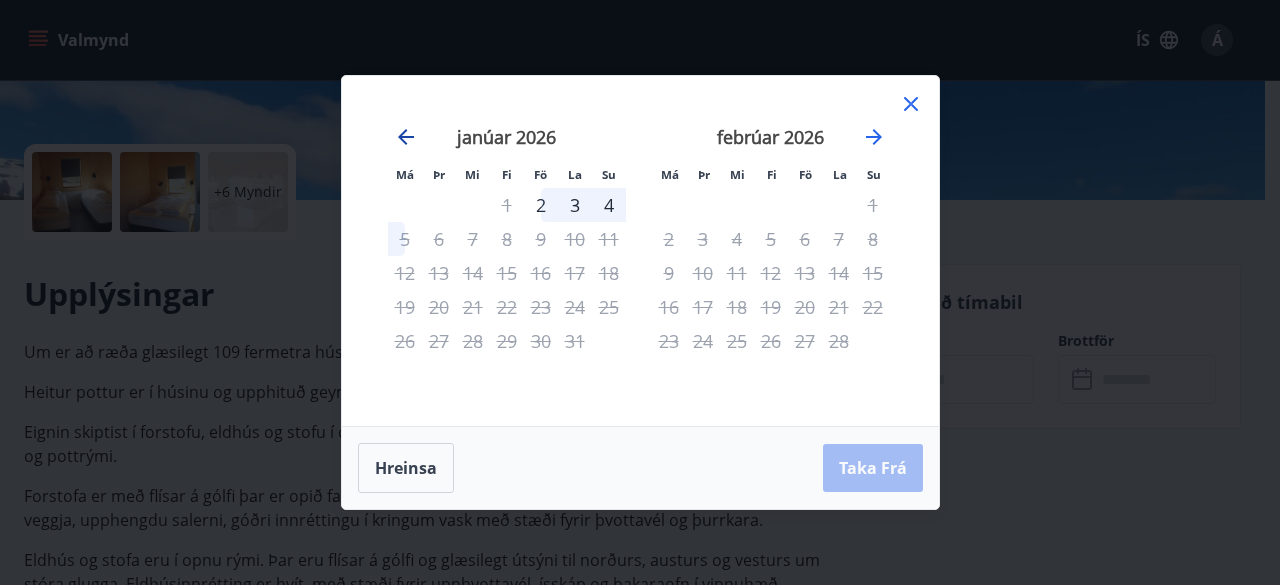 click 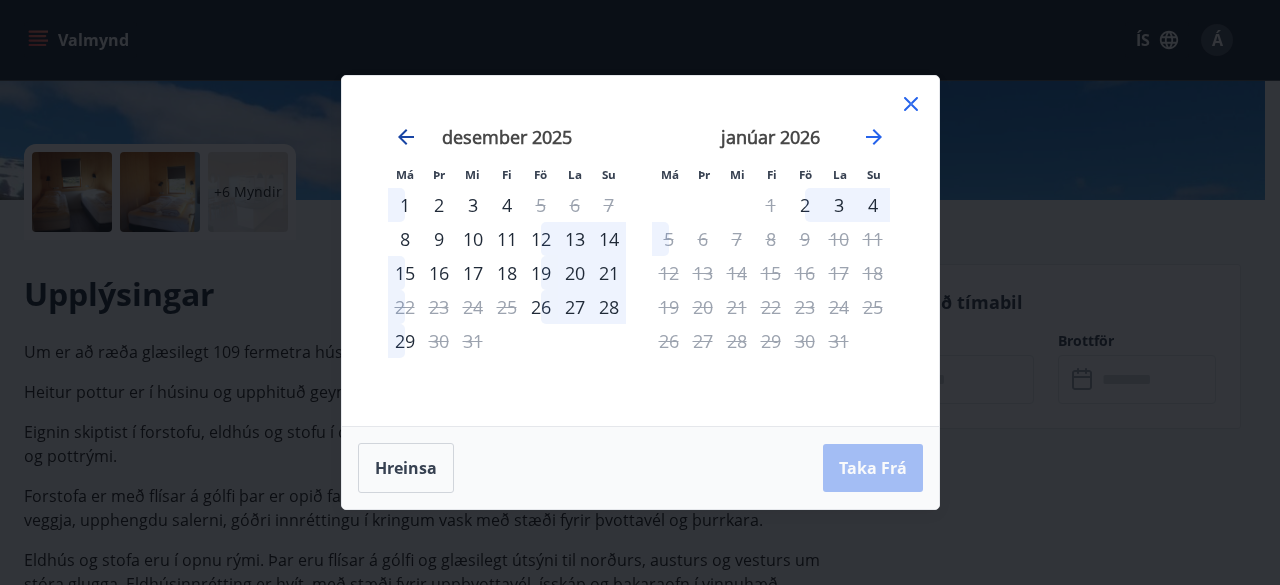 click 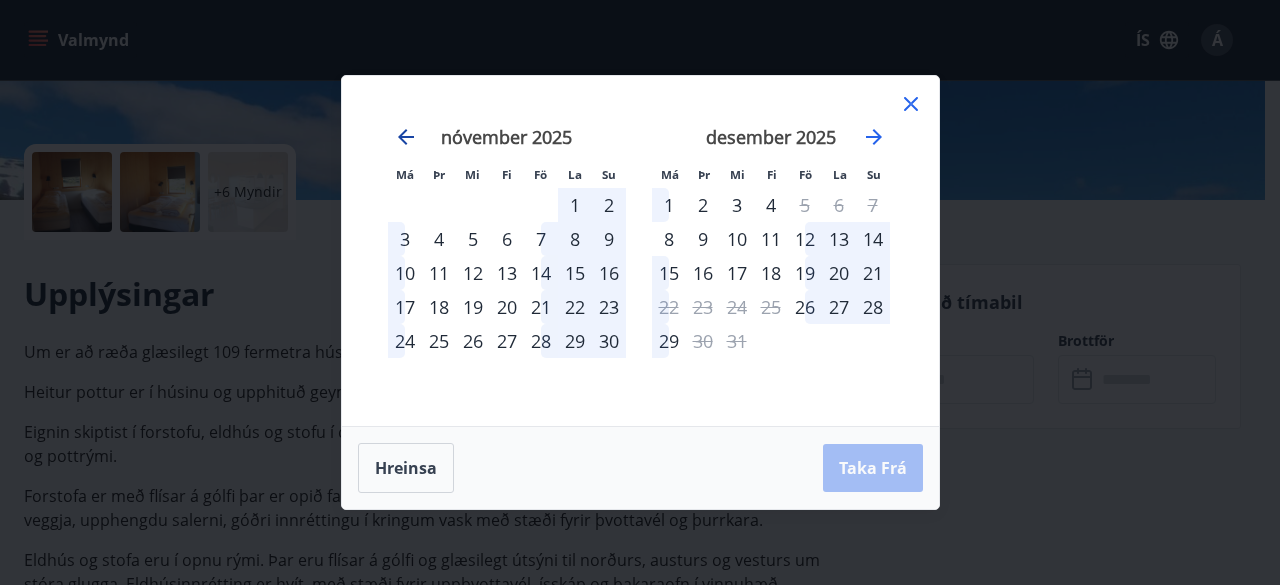 click 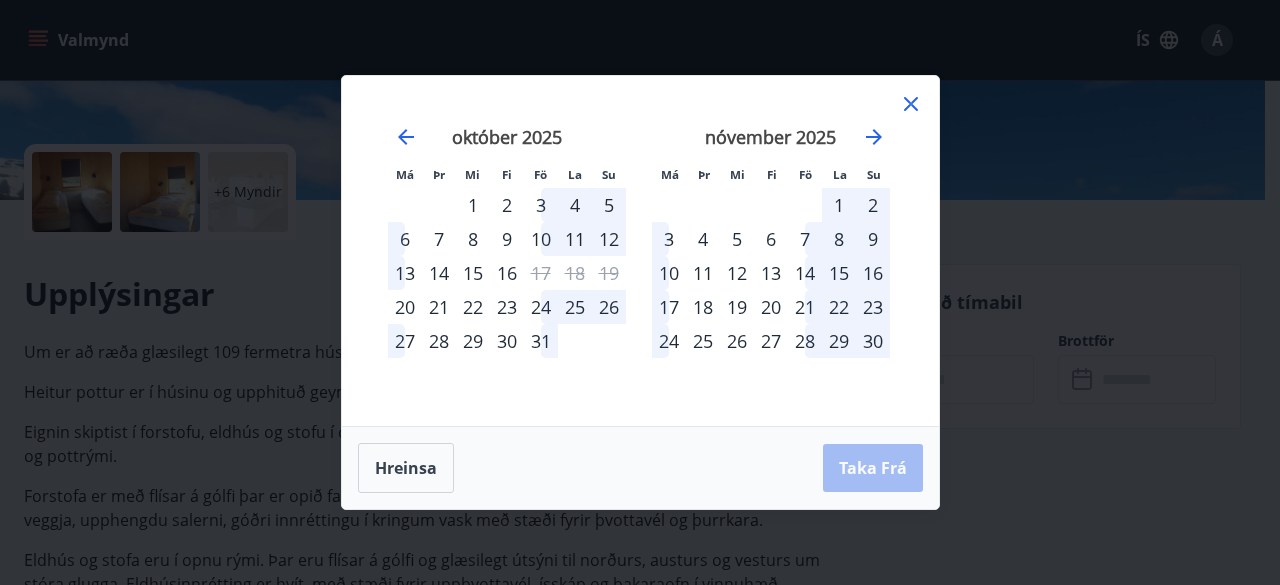 click 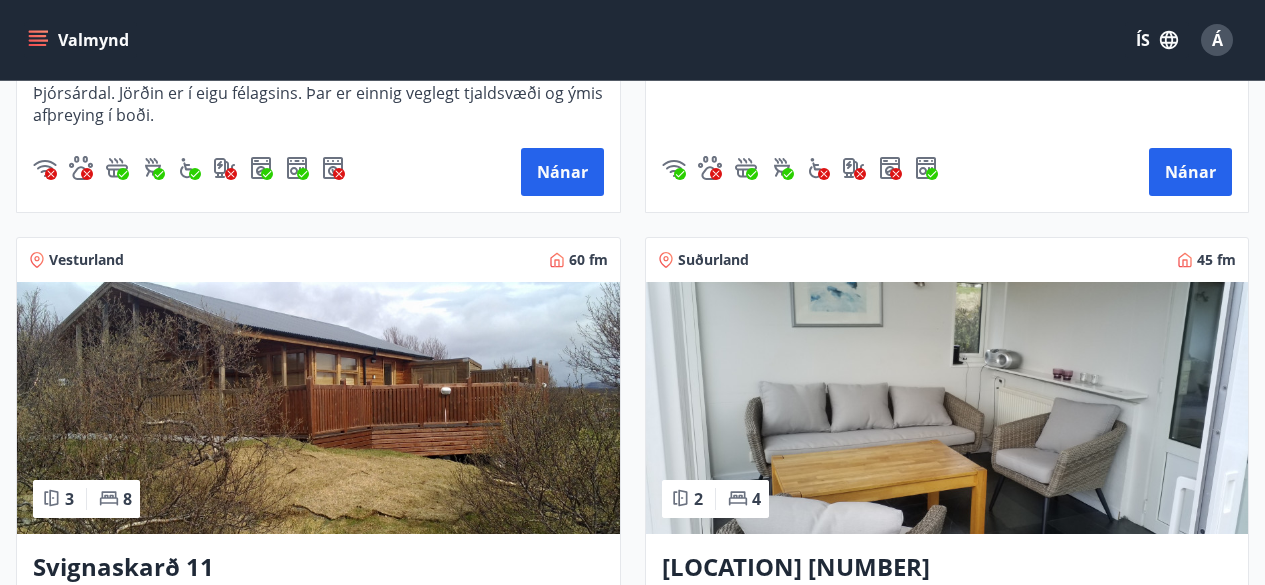 scroll, scrollTop: 1300, scrollLeft: 0, axis: vertical 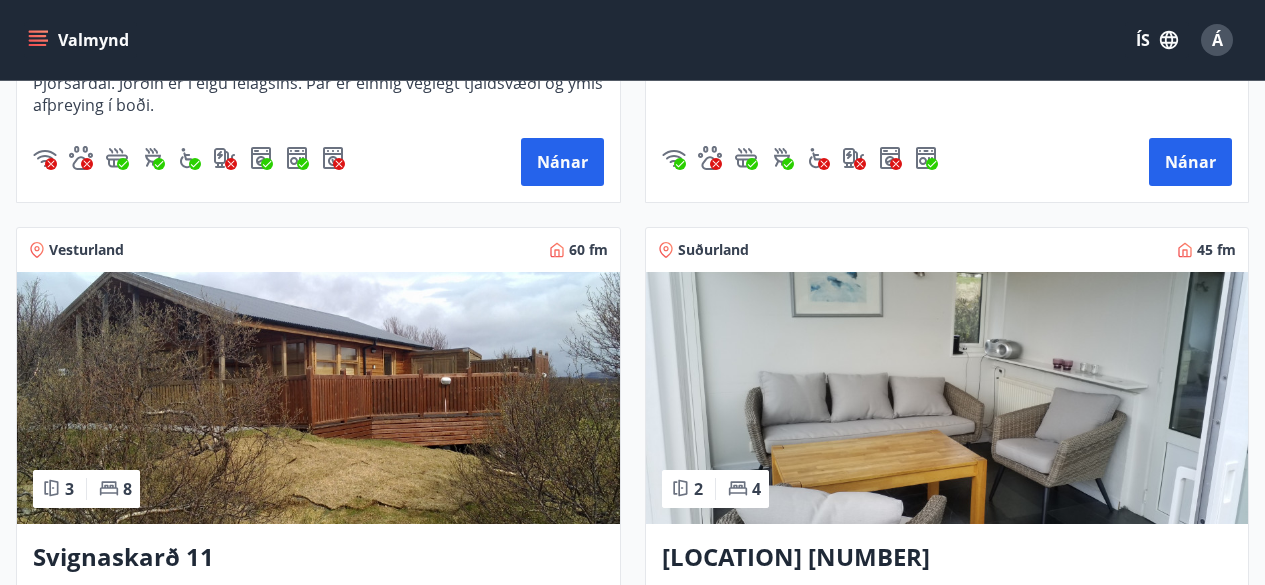 click at bounding box center [318, 398] 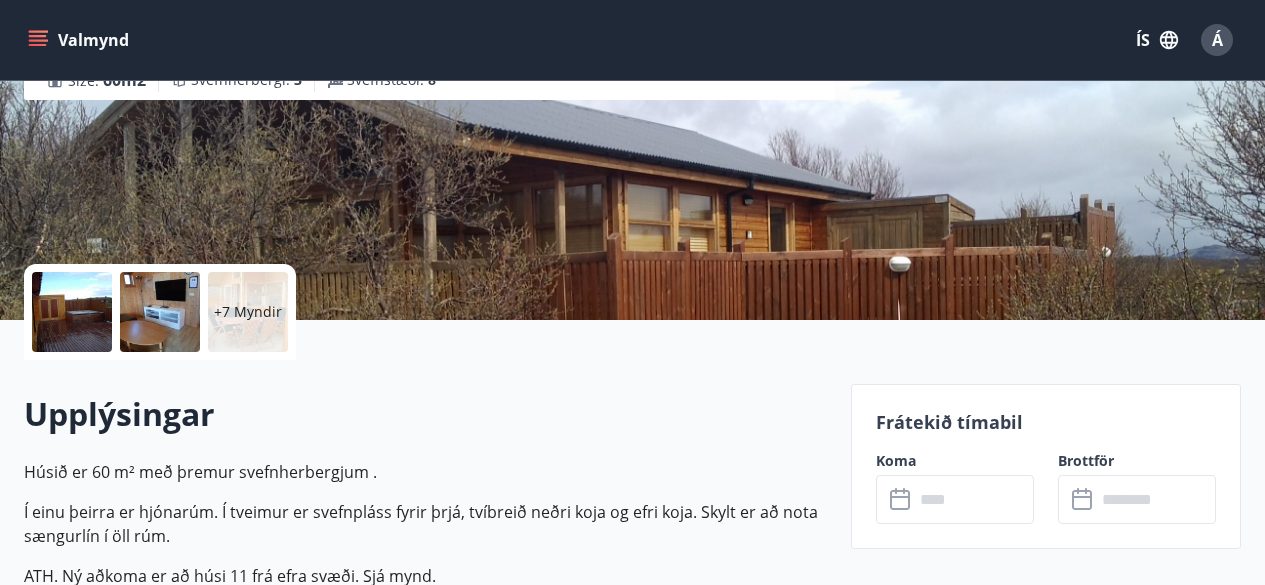 scroll, scrollTop: 400, scrollLeft: 0, axis: vertical 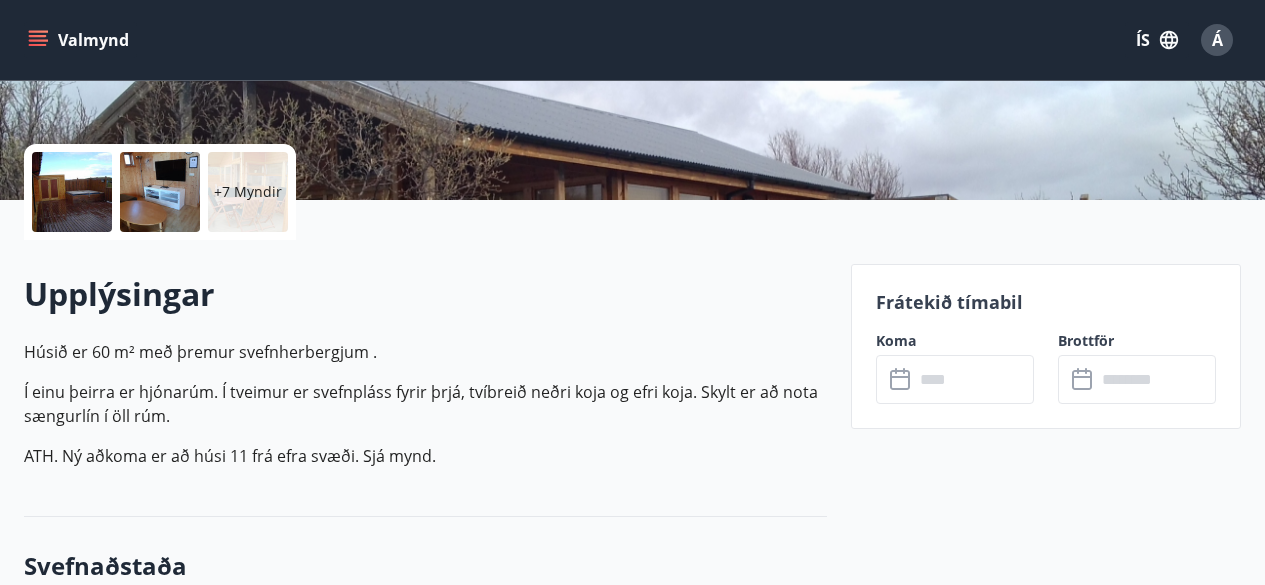 click at bounding box center (974, 379) 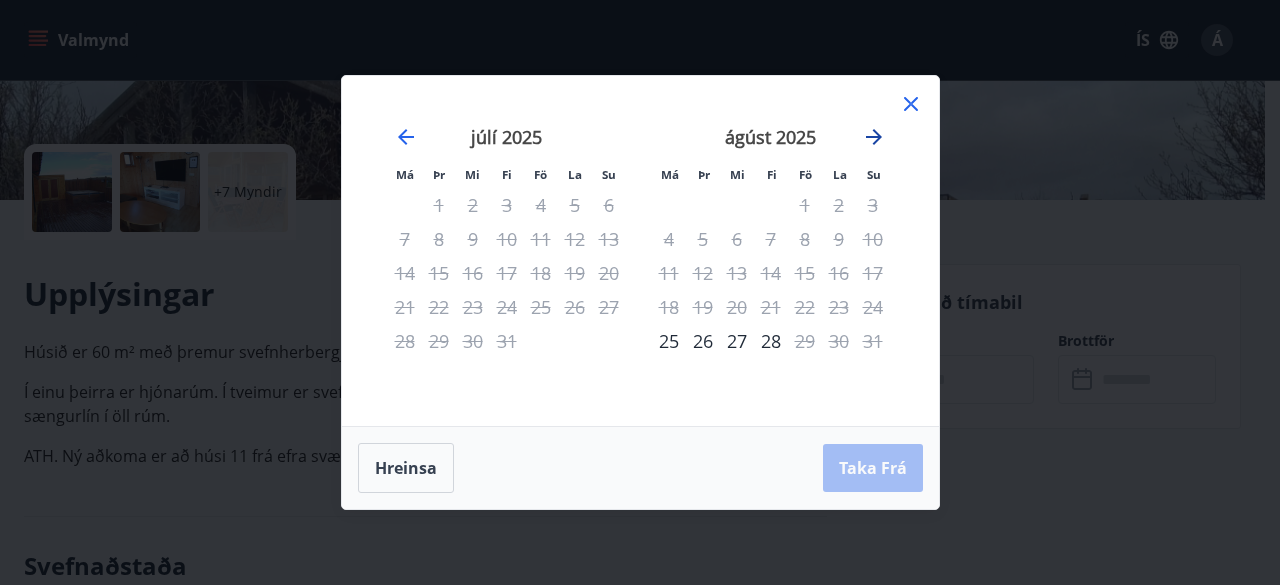 click 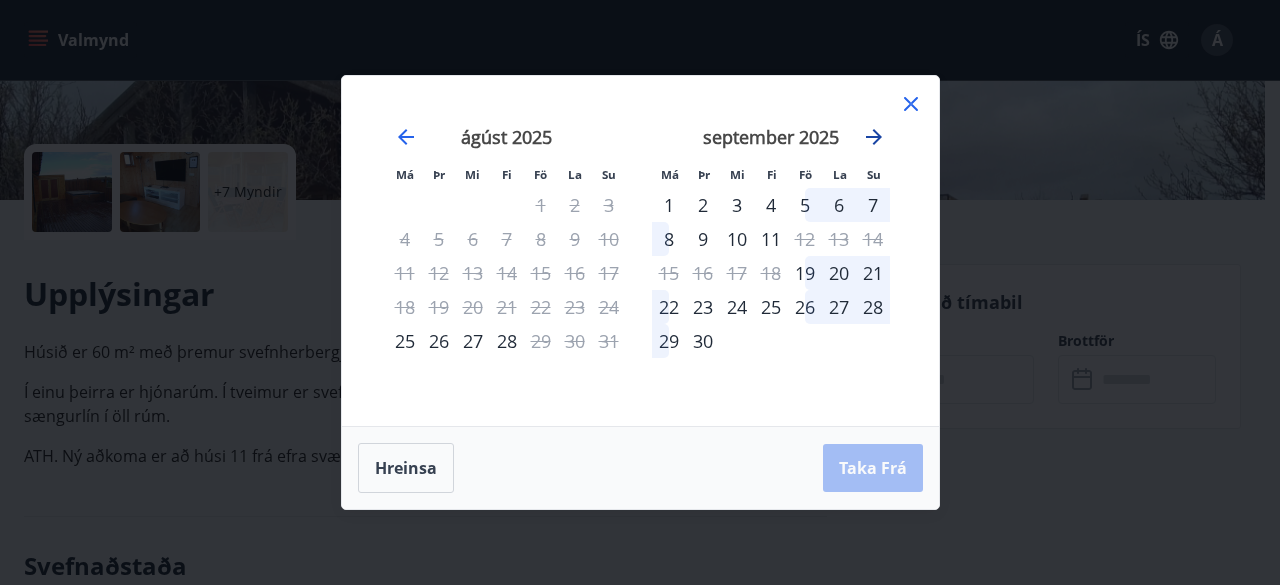 click 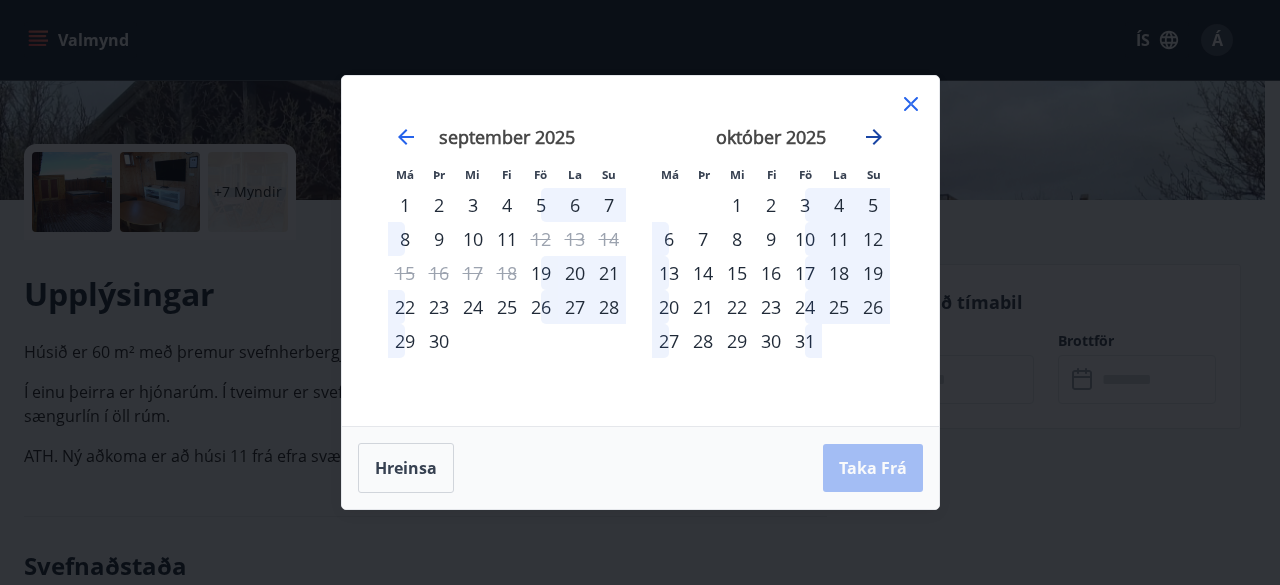 click 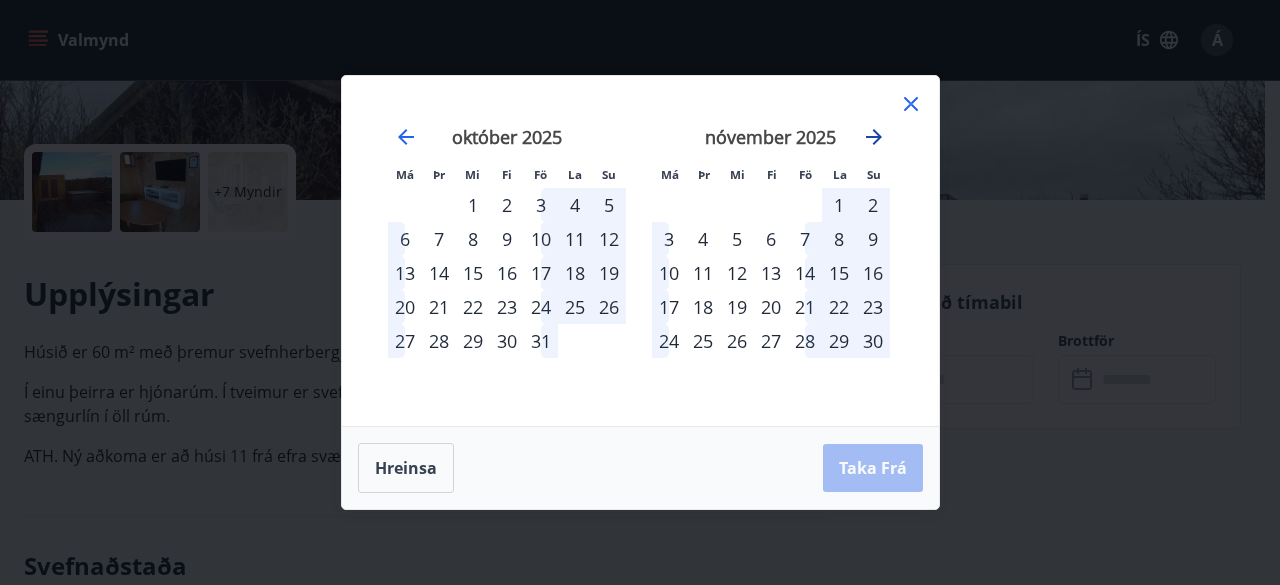 click 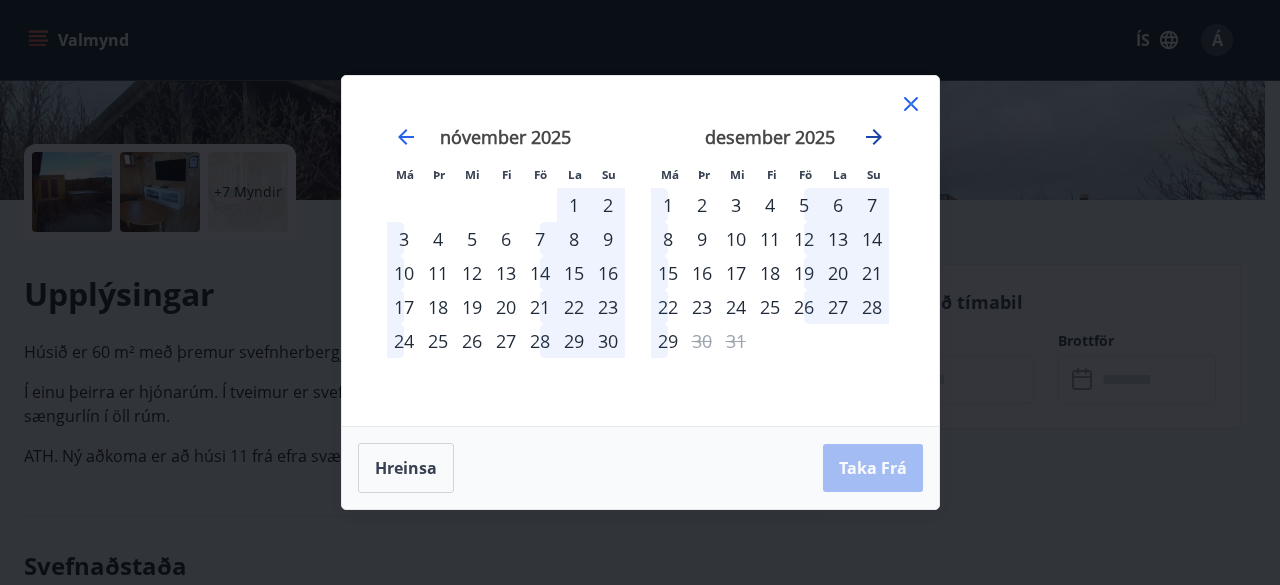 click 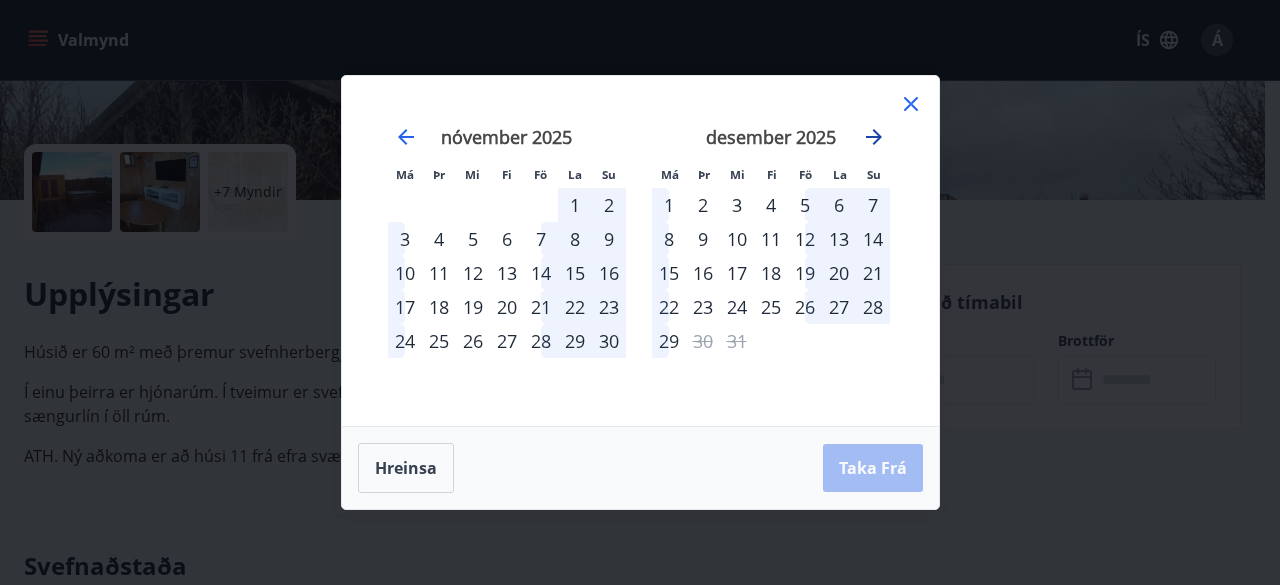 click 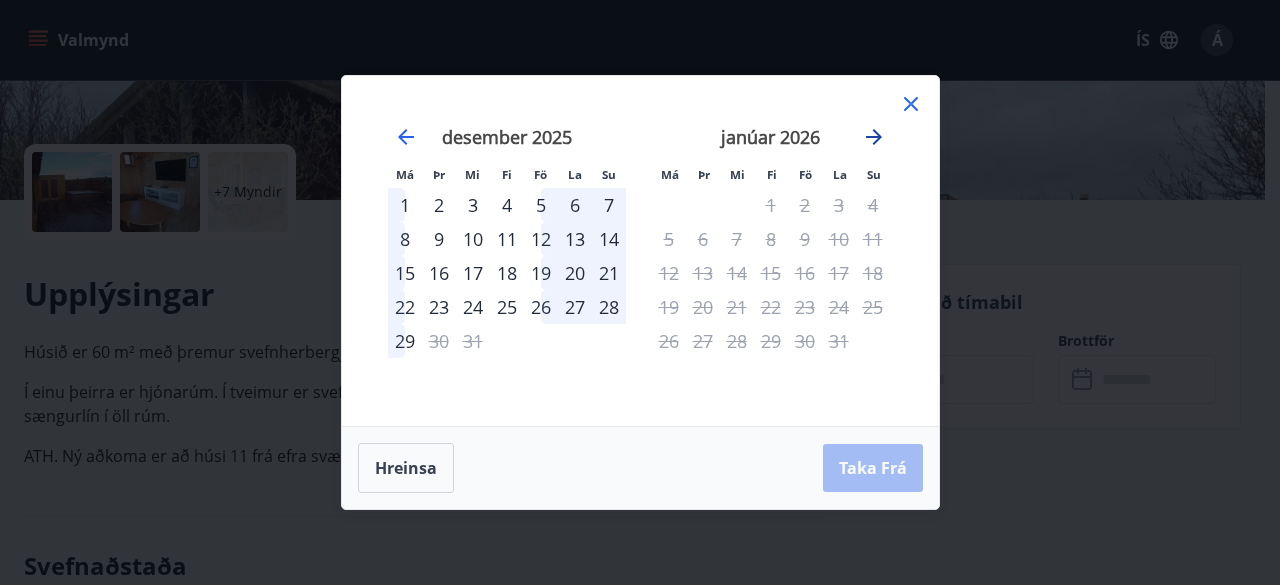 click 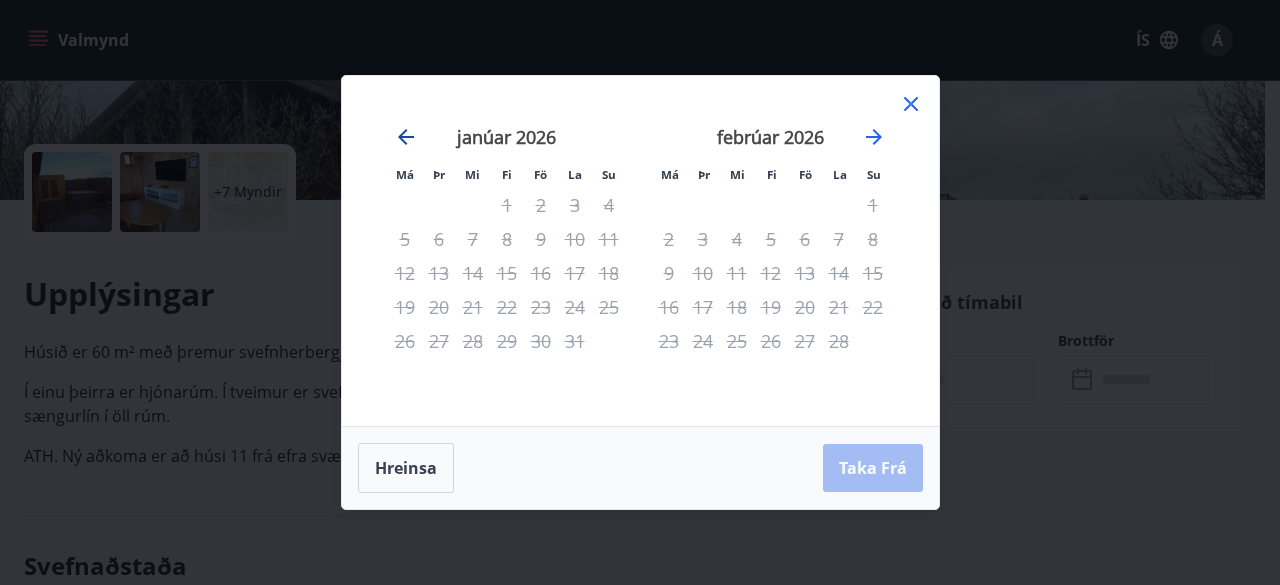 click 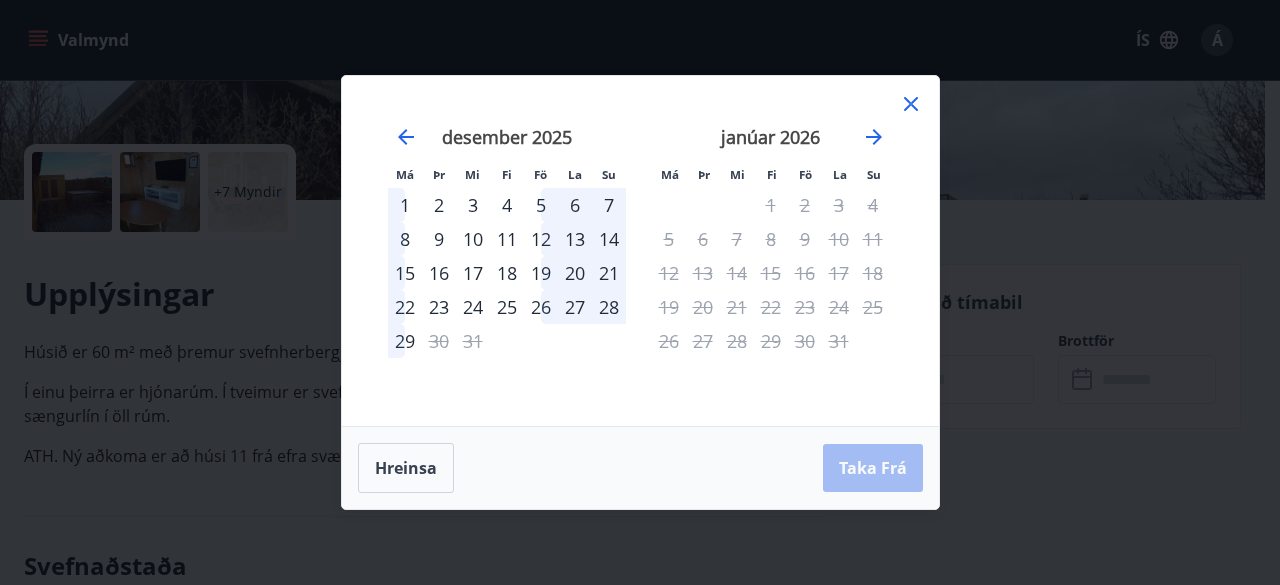 click 